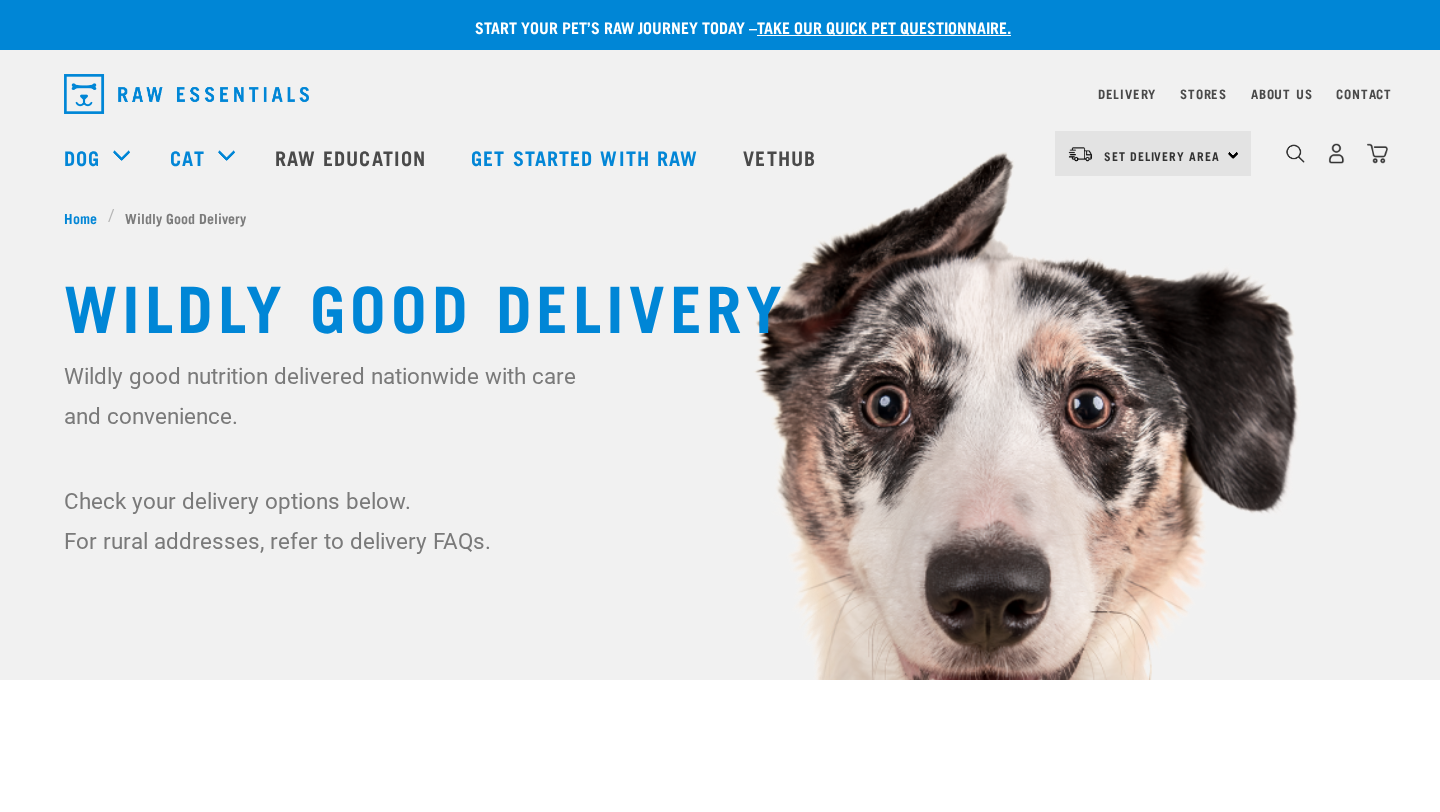 scroll, scrollTop: 0, scrollLeft: 0, axis: both 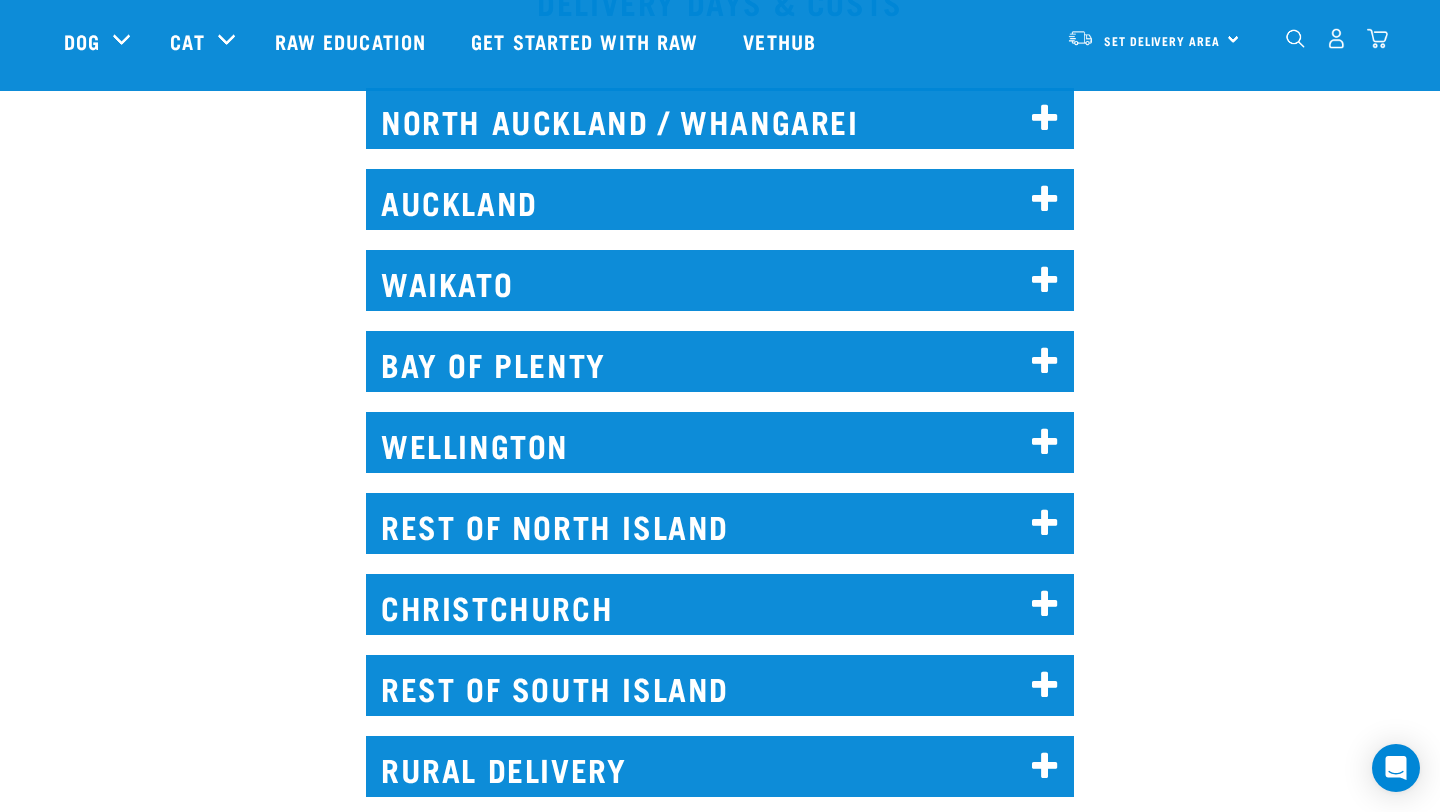 click on "WELLINGTON" at bounding box center [720, 442] 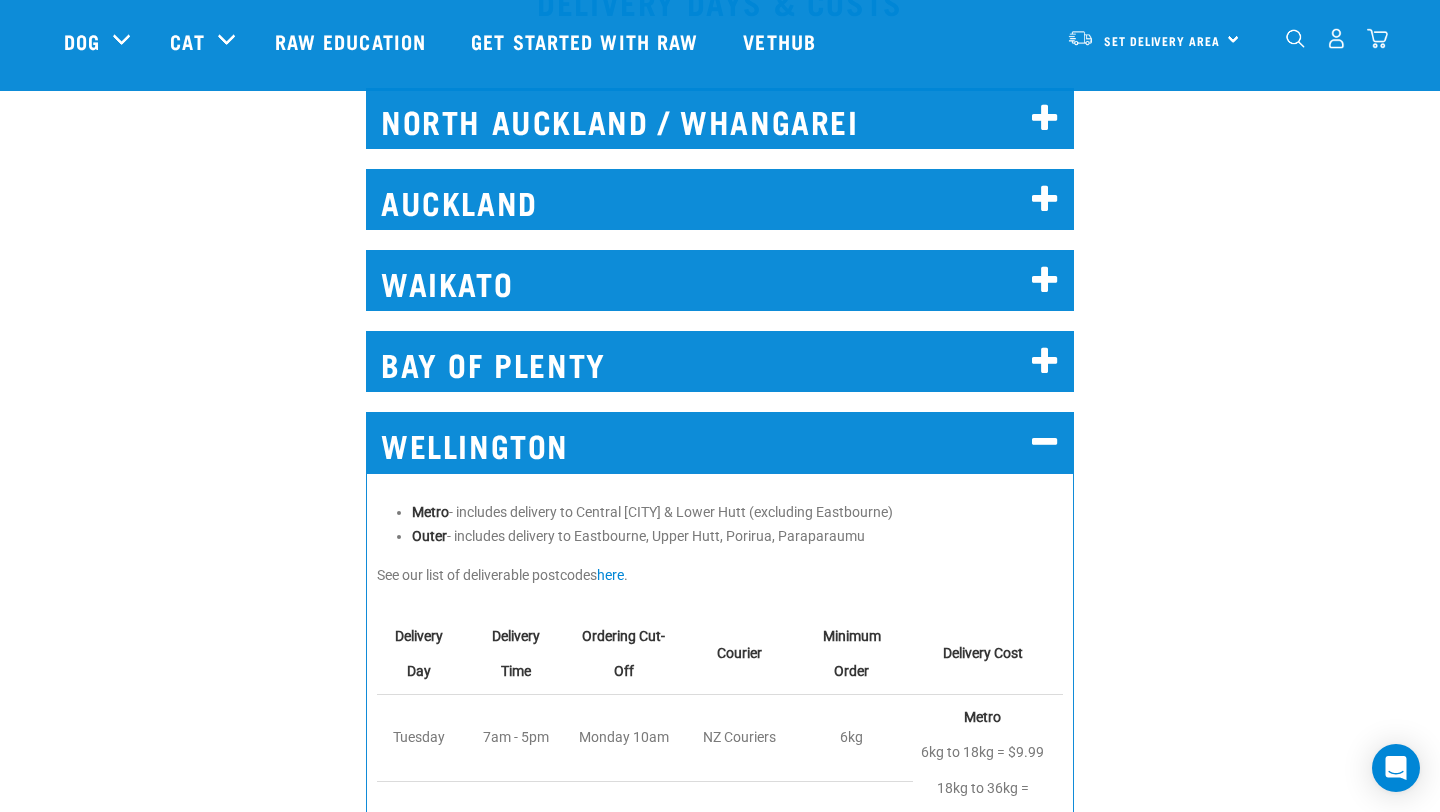 click on "WELLINGTON" at bounding box center [720, 442] 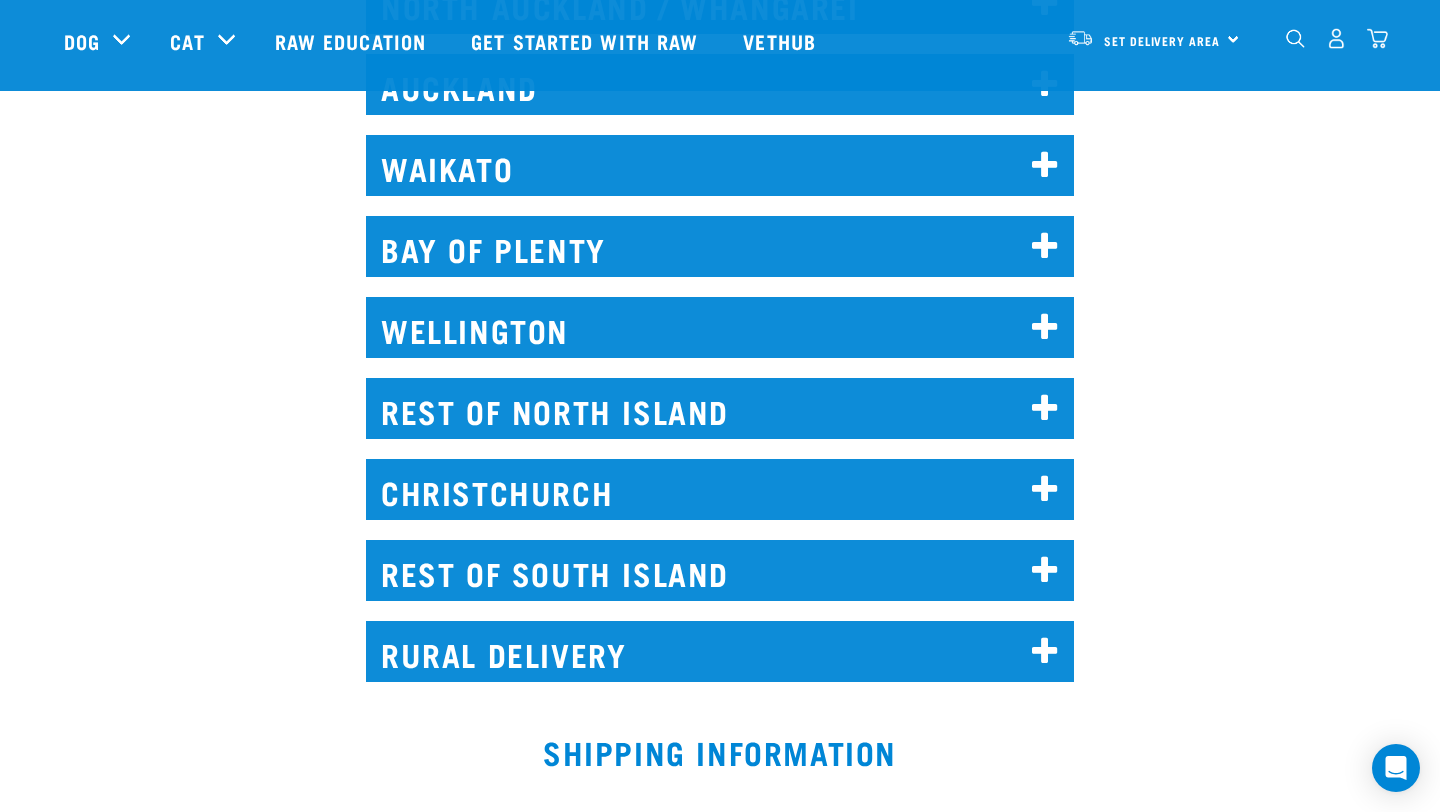 scroll, scrollTop: 1027, scrollLeft: 0, axis: vertical 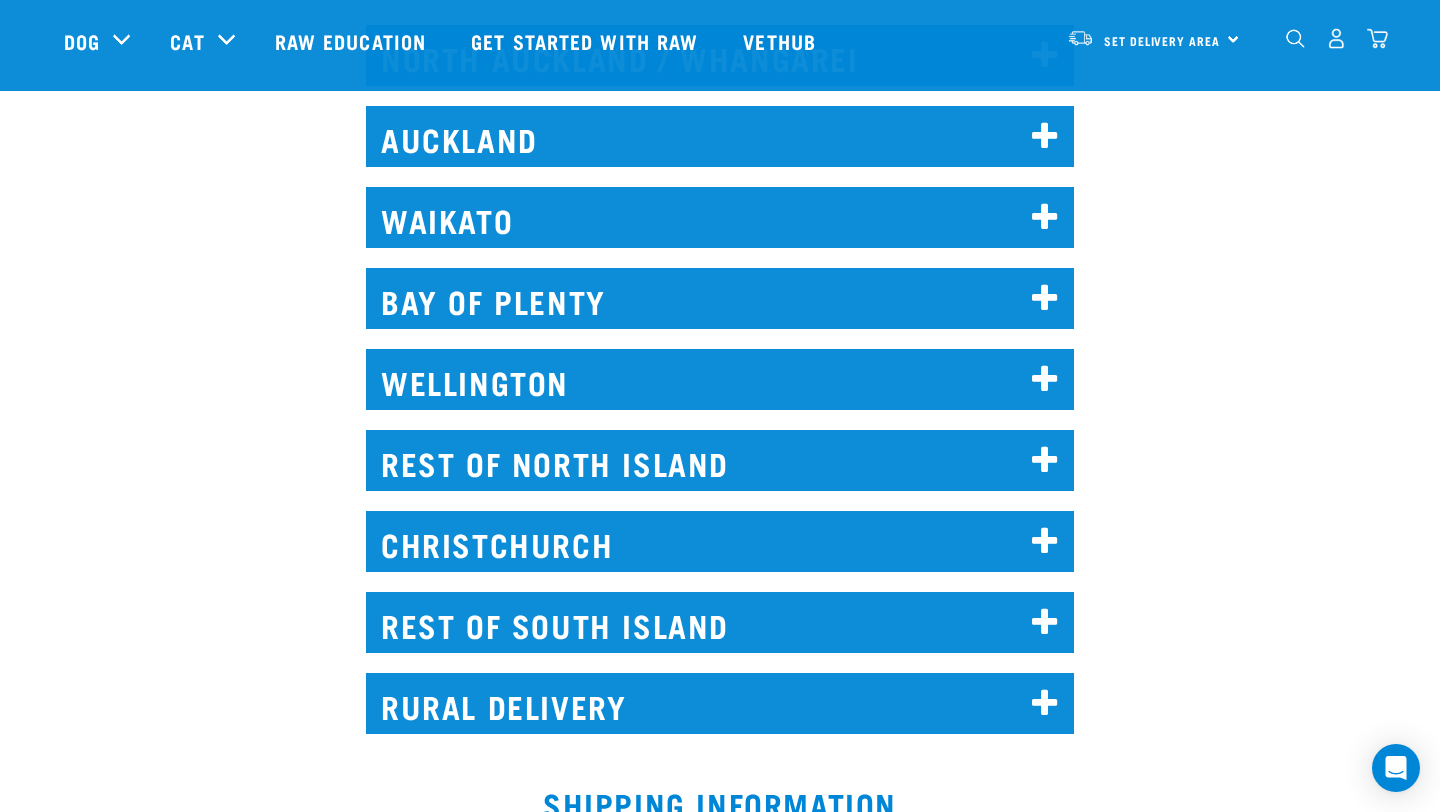 click on "WELLINGTON" at bounding box center (720, 379) 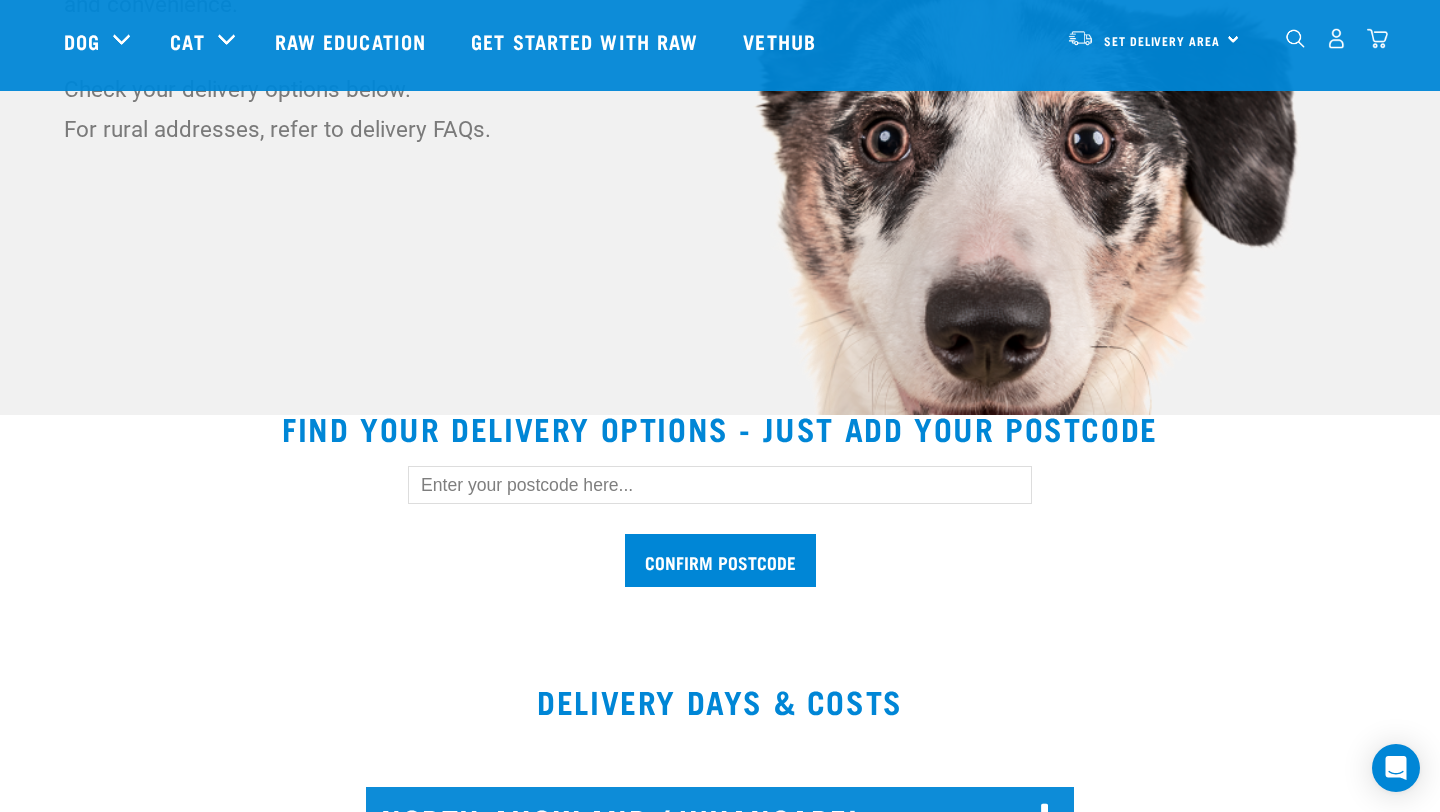 scroll, scrollTop: 0, scrollLeft: 0, axis: both 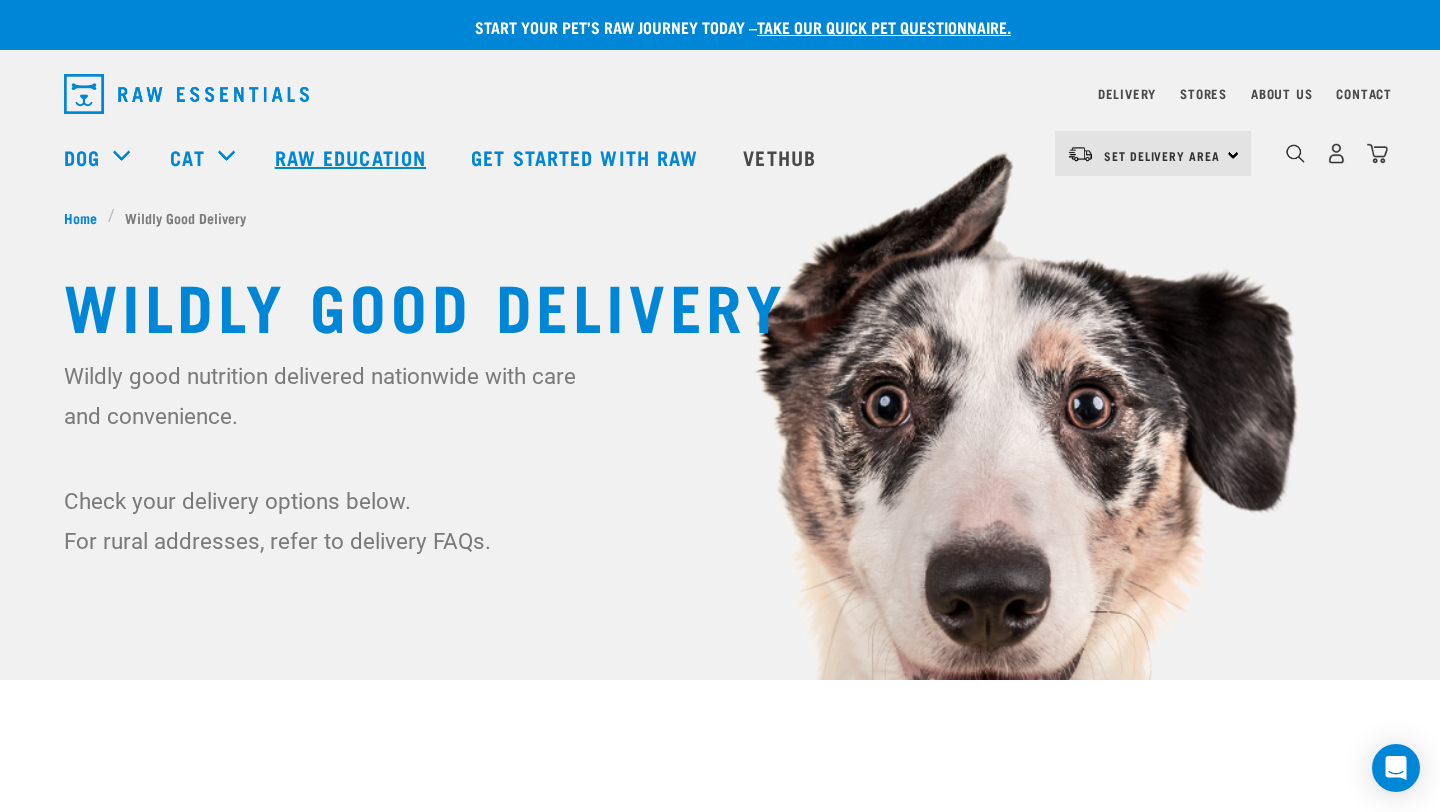 click on "Raw Education" at bounding box center [353, 157] 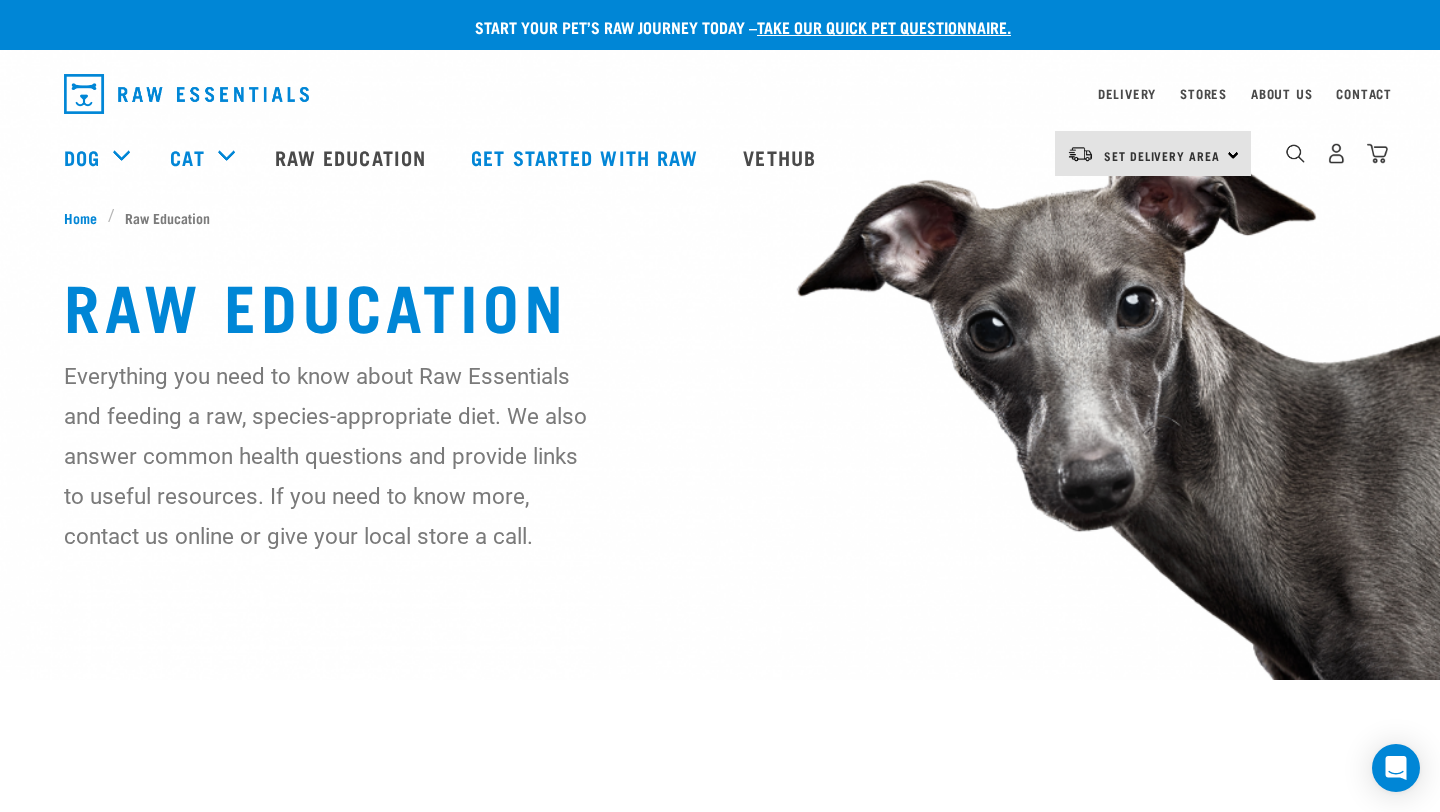scroll, scrollTop: 0, scrollLeft: 0, axis: both 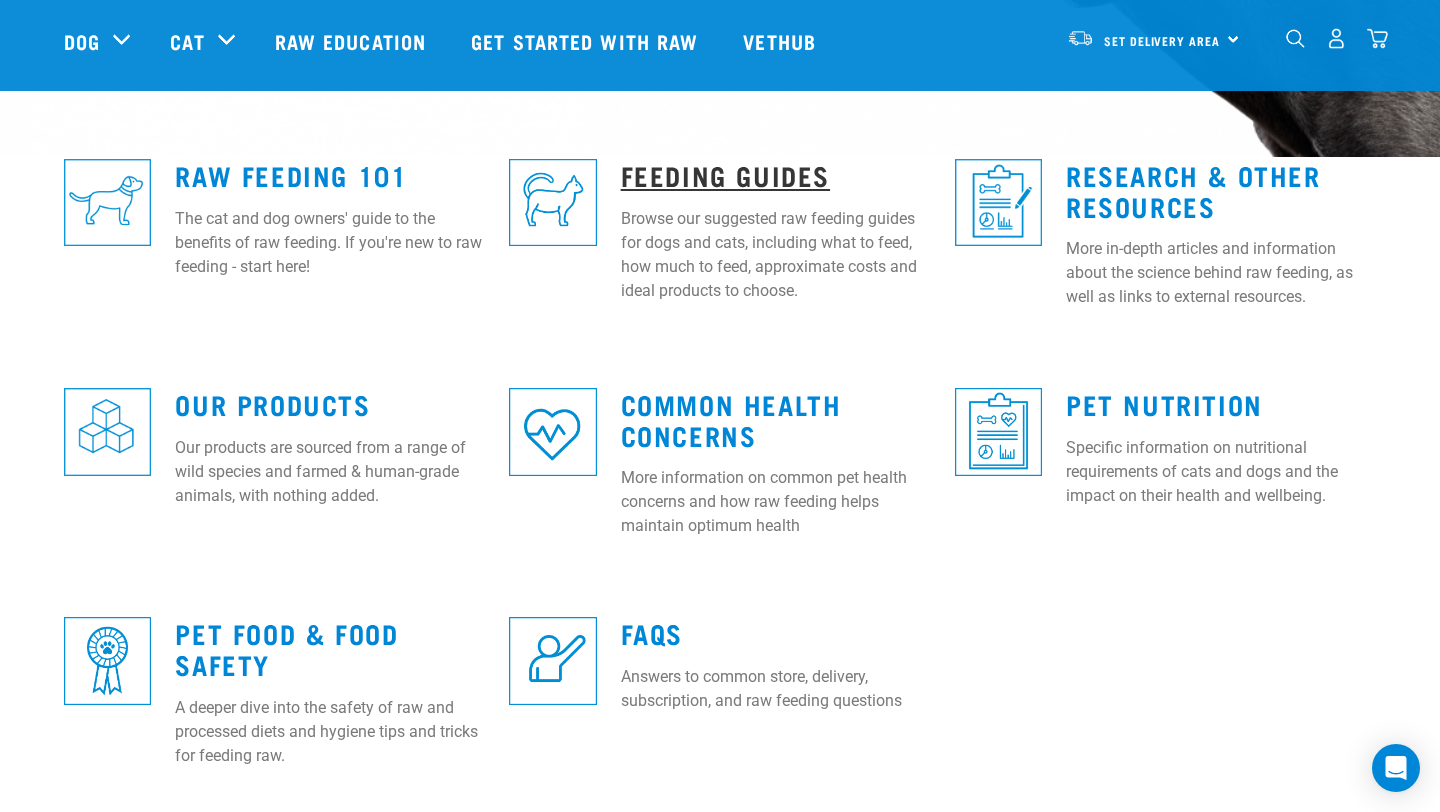 click on "Feeding Guides" at bounding box center (725, 174) 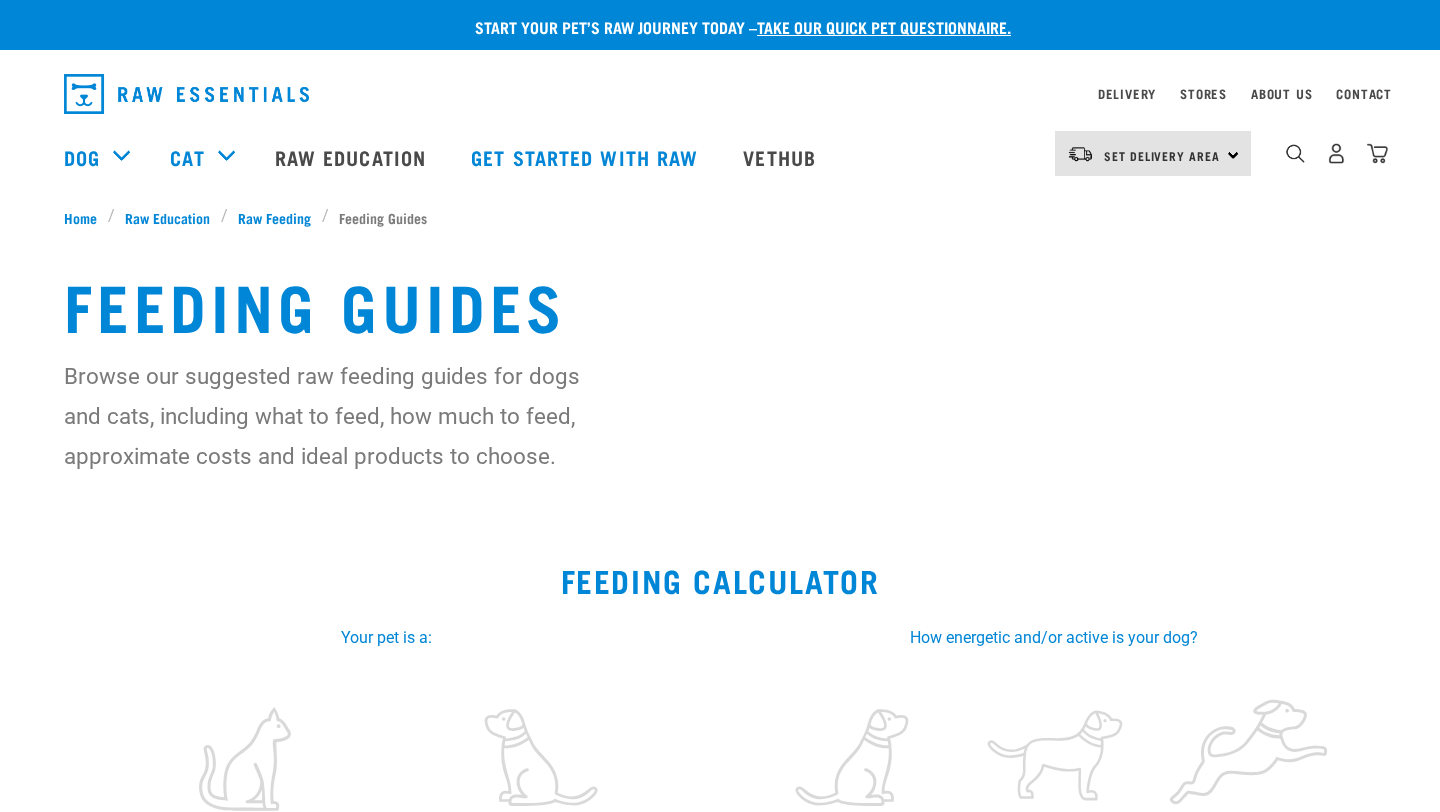 scroll, scrollTop: 0, scrollLeft: 0, axis: both 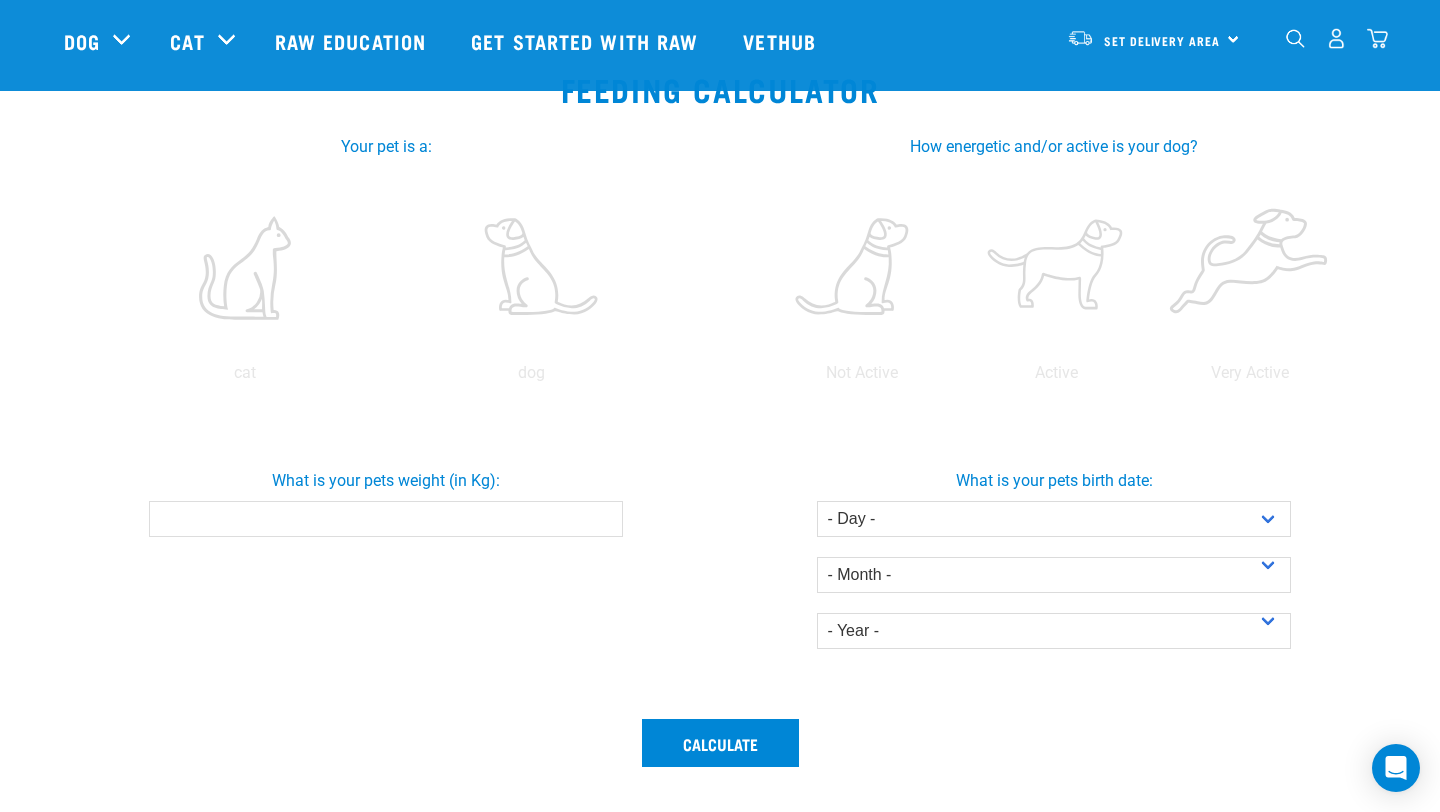 click on "What is your pets weight (in Kg):" at bounding box center (385, 519) 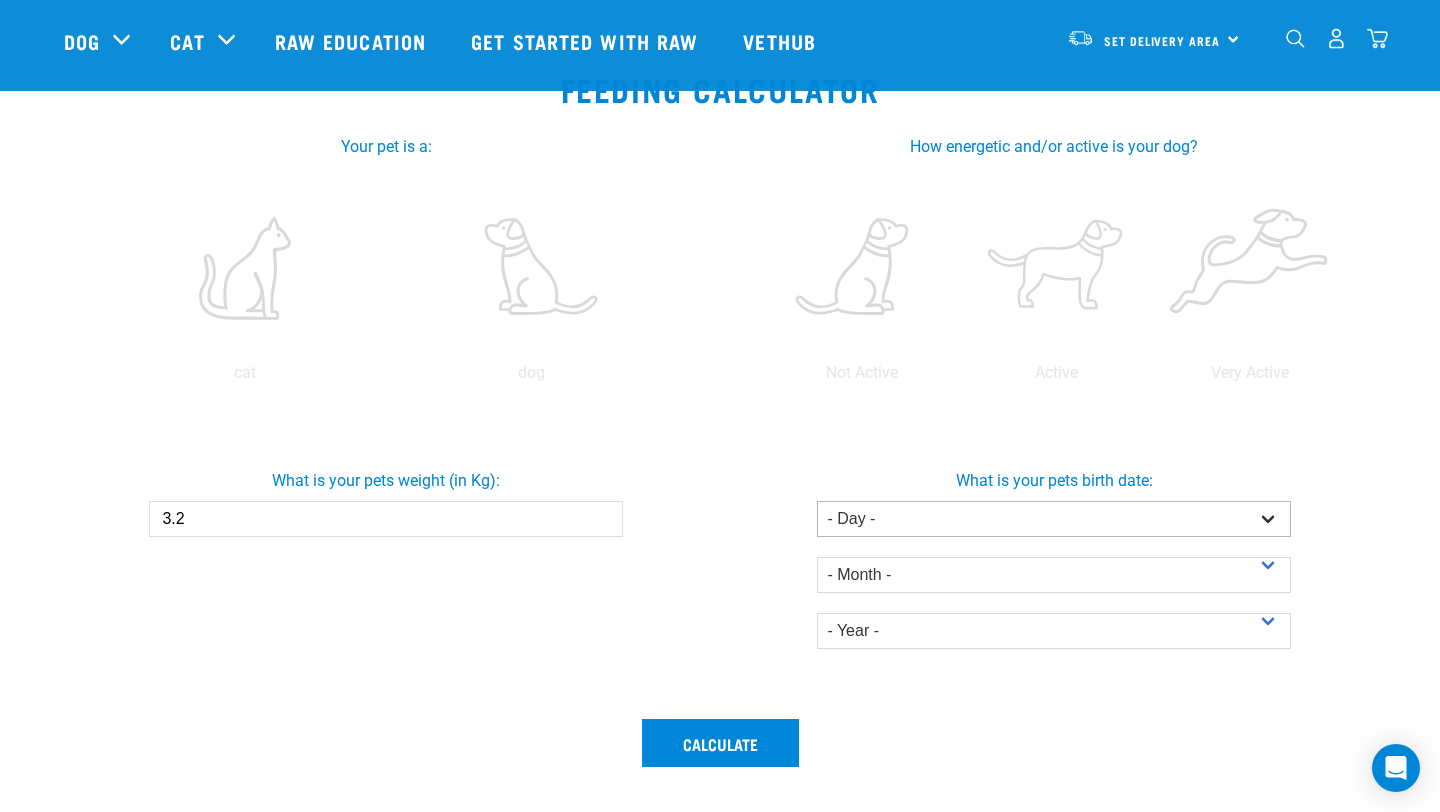 type on "3.2" 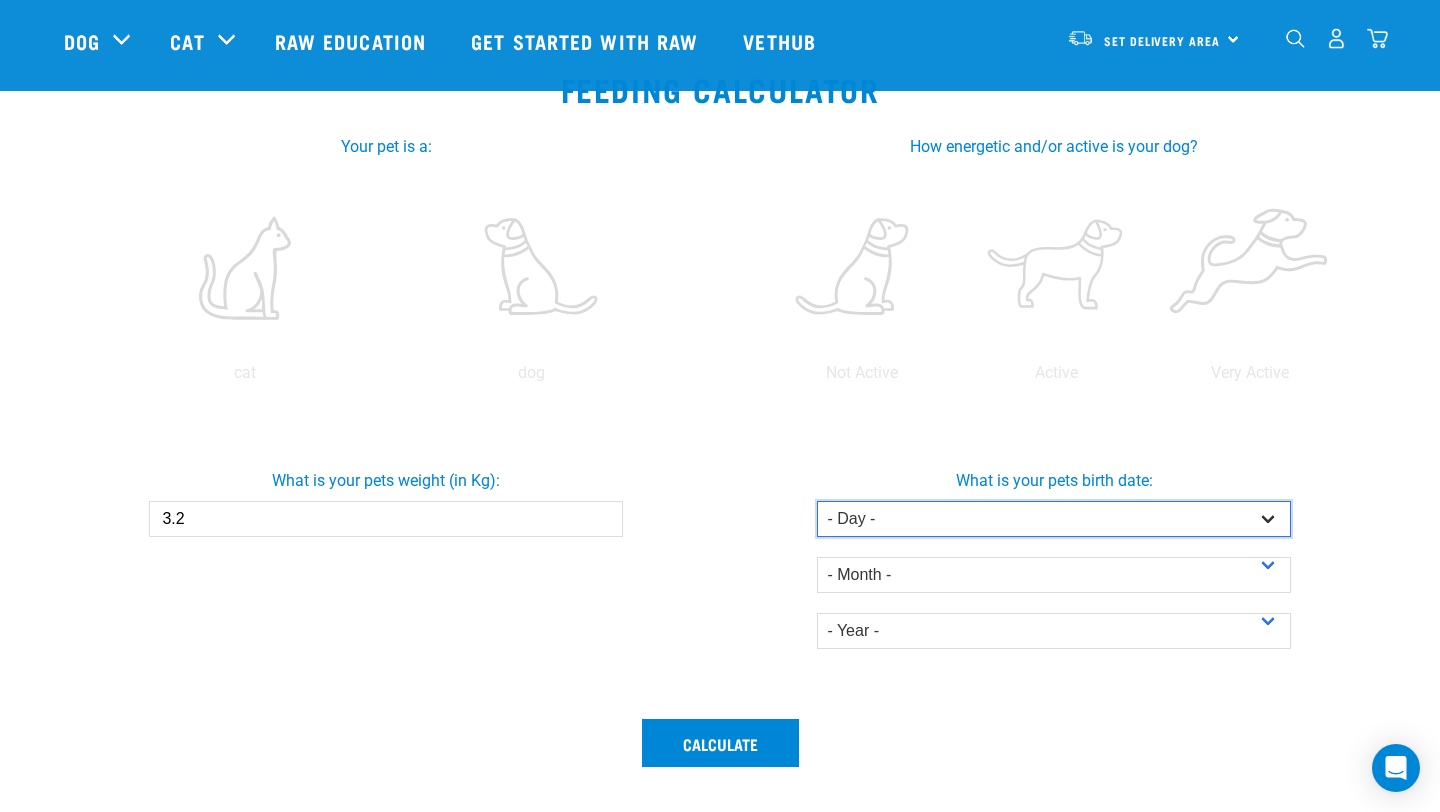 click on "- Day -
1
2
3
4
5
6
7
8
9
10
11
12
13 14 15 16 17 18 19 20 21 22 23 24 25 26 27" at bounding box center [1053, 519] 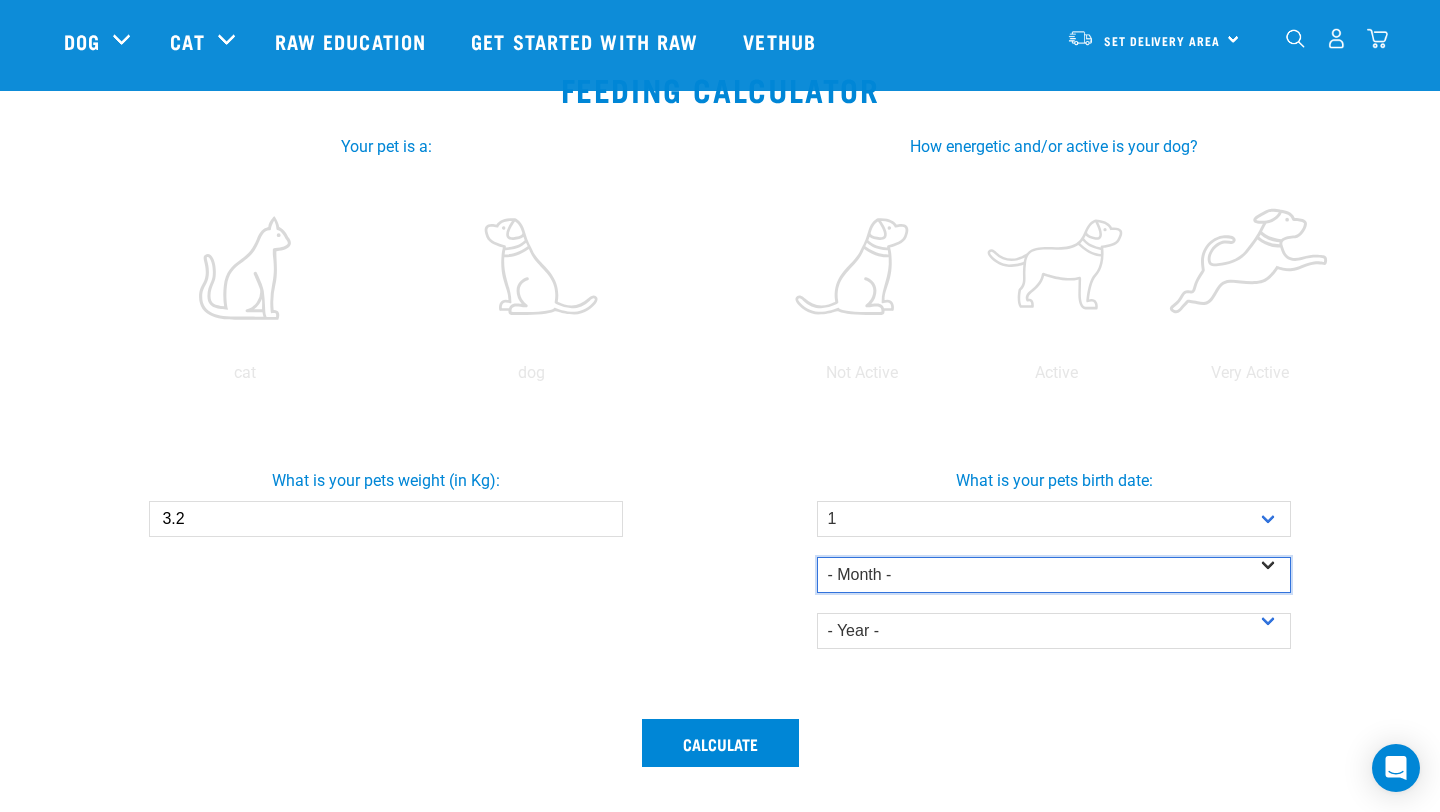 click on "- Month -
January
February
March
April
May
June
July
August September October November December" at bounding box center [1053, 575] 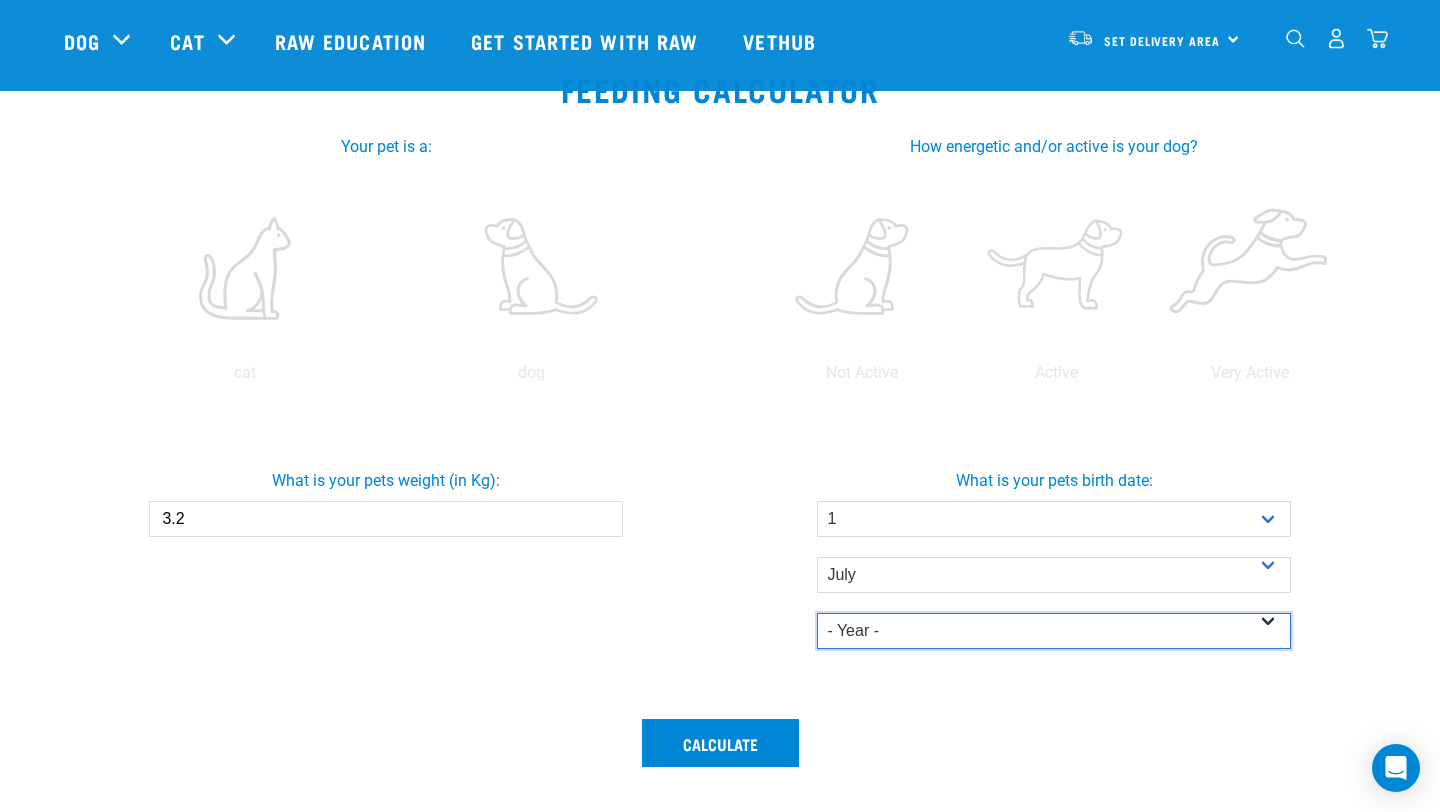 click on "- Year -
2025
2024
2023
2022
2021
2020
2019
2018
2017 2016 2015 2014" at bounding box center [1053, 631] 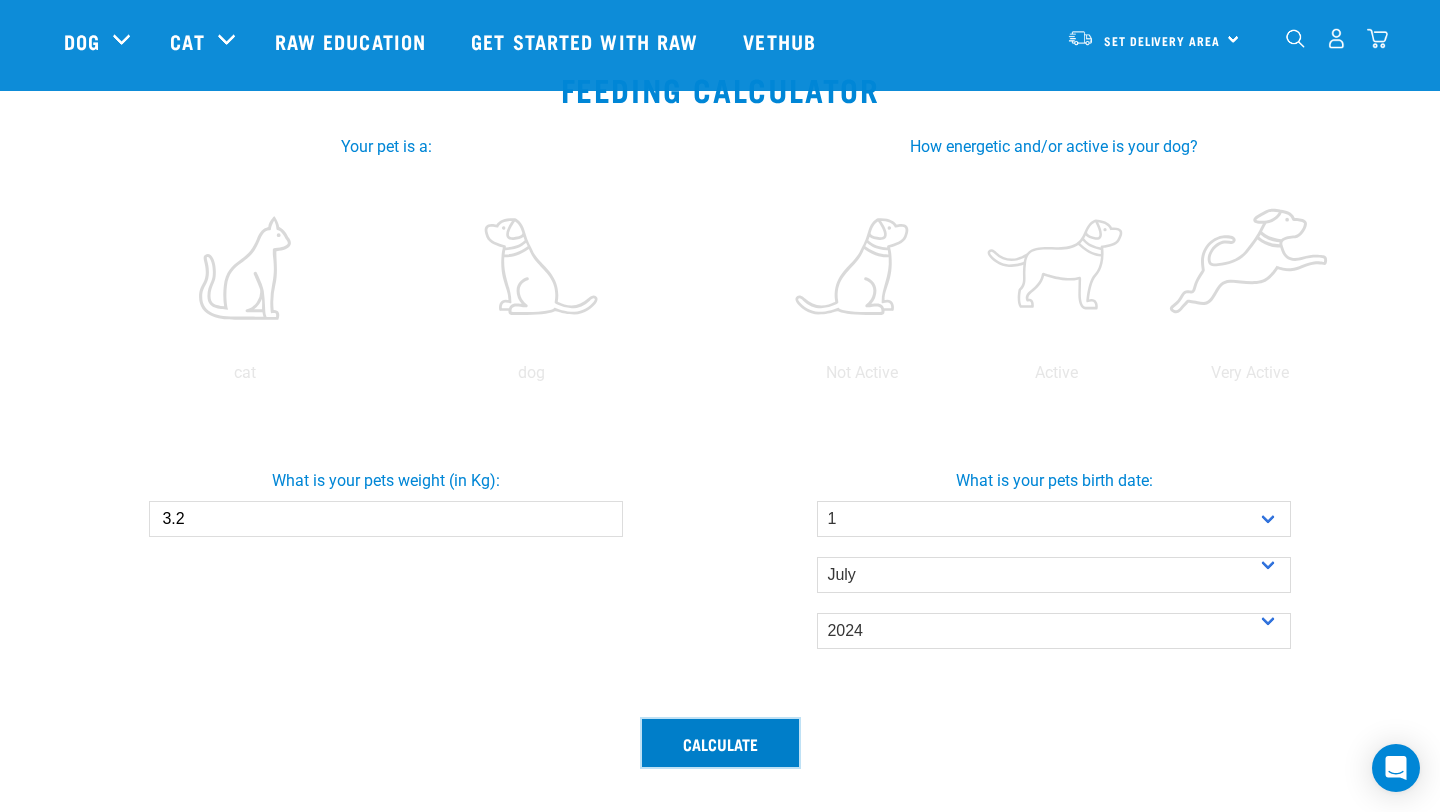 click on "Calculate" at bounding box center (720, 743) 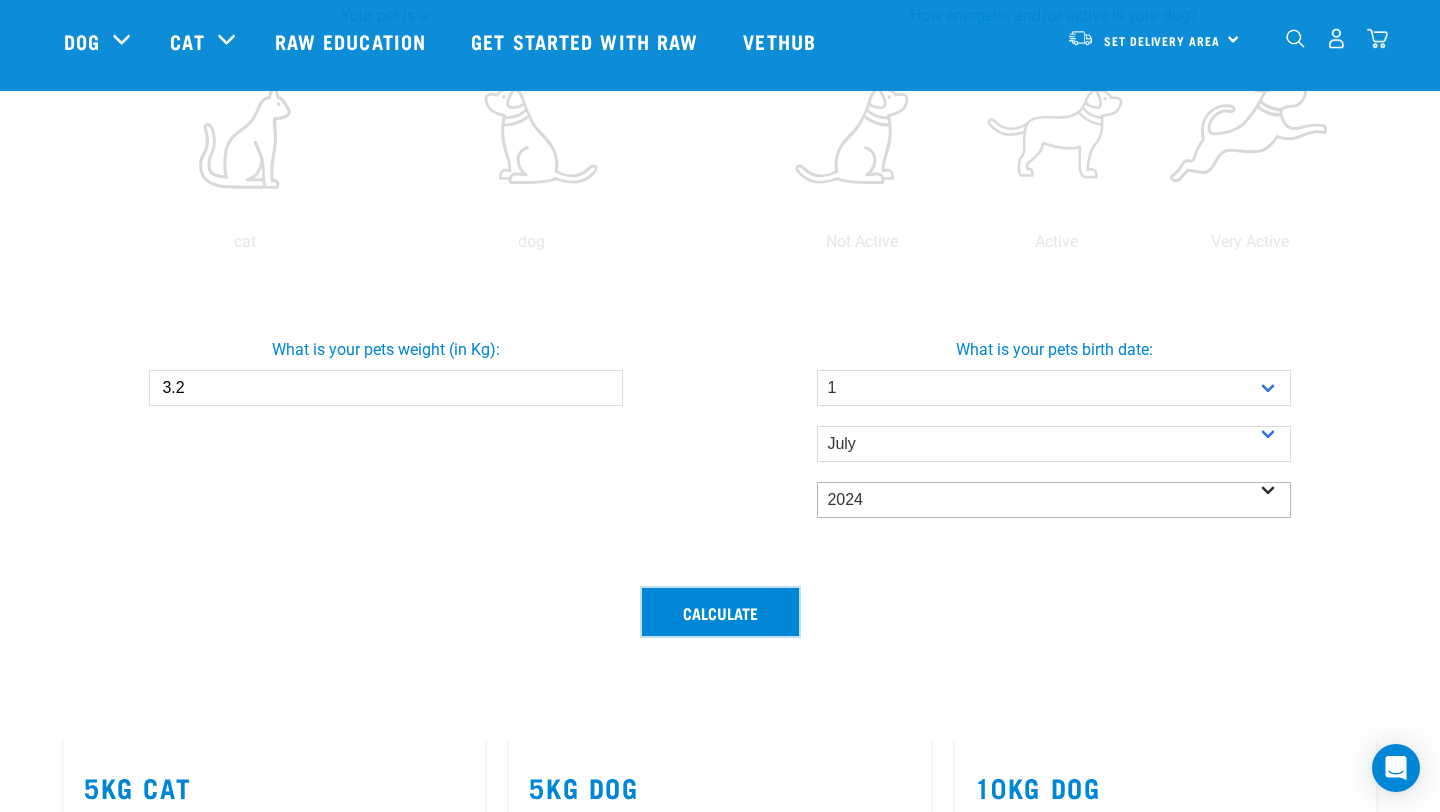 scroll, scrollTop: 506, scrollLeft: 0, axis: vertical 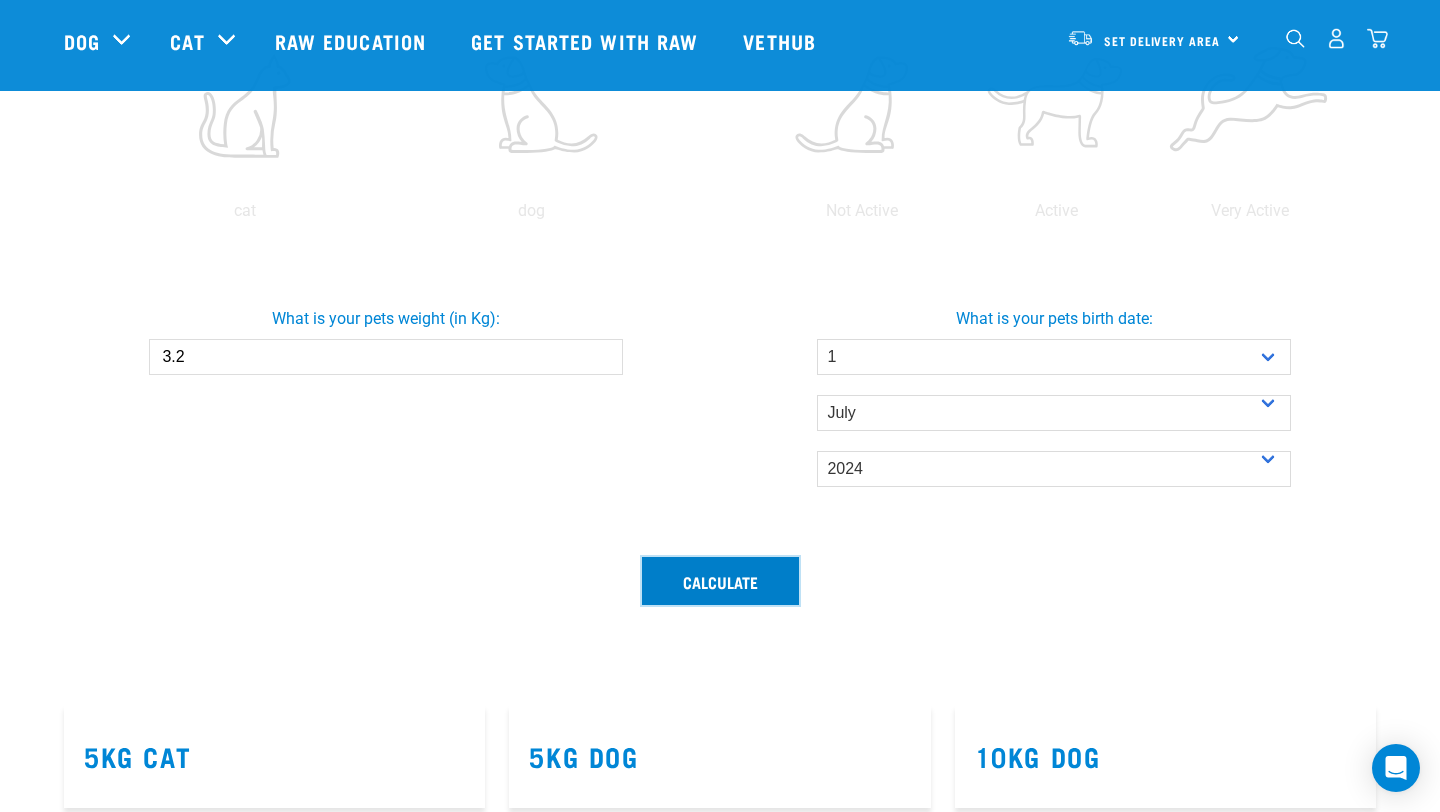 click on "Calculate" at bounding box center (720, 581) 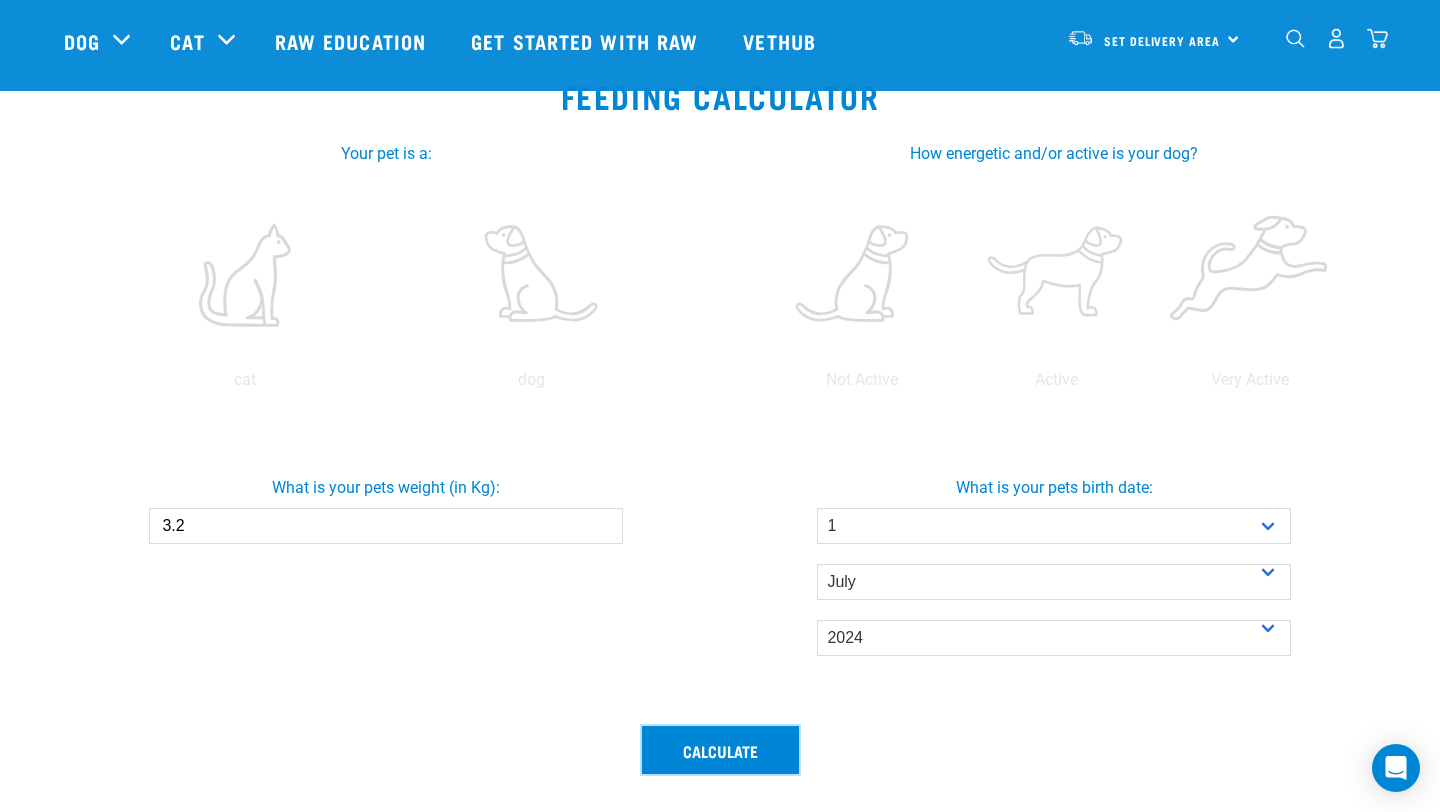 scroll, scrollTop: 290, scrollLeft: 0, axis: vertical 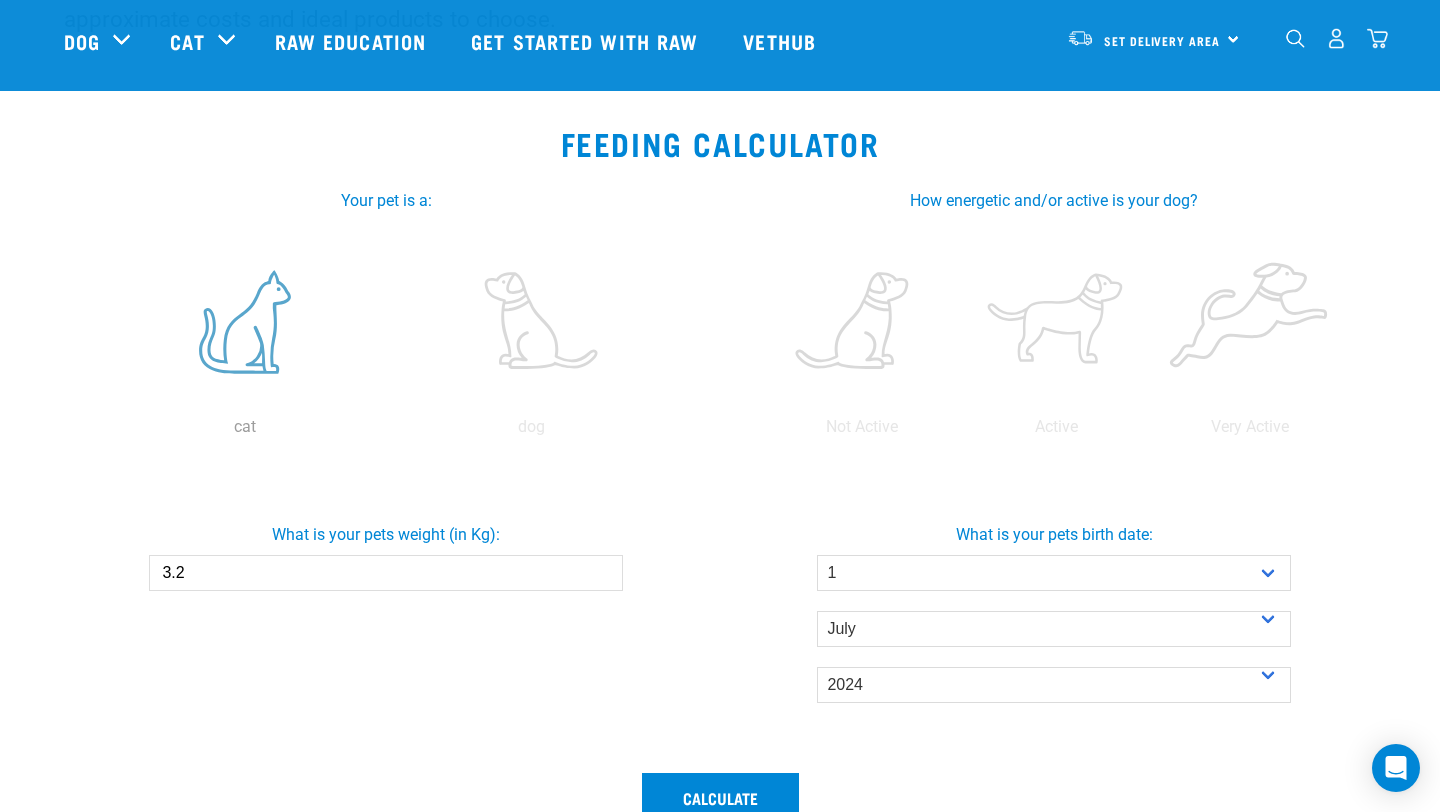 click at bounding box center [244, 322] 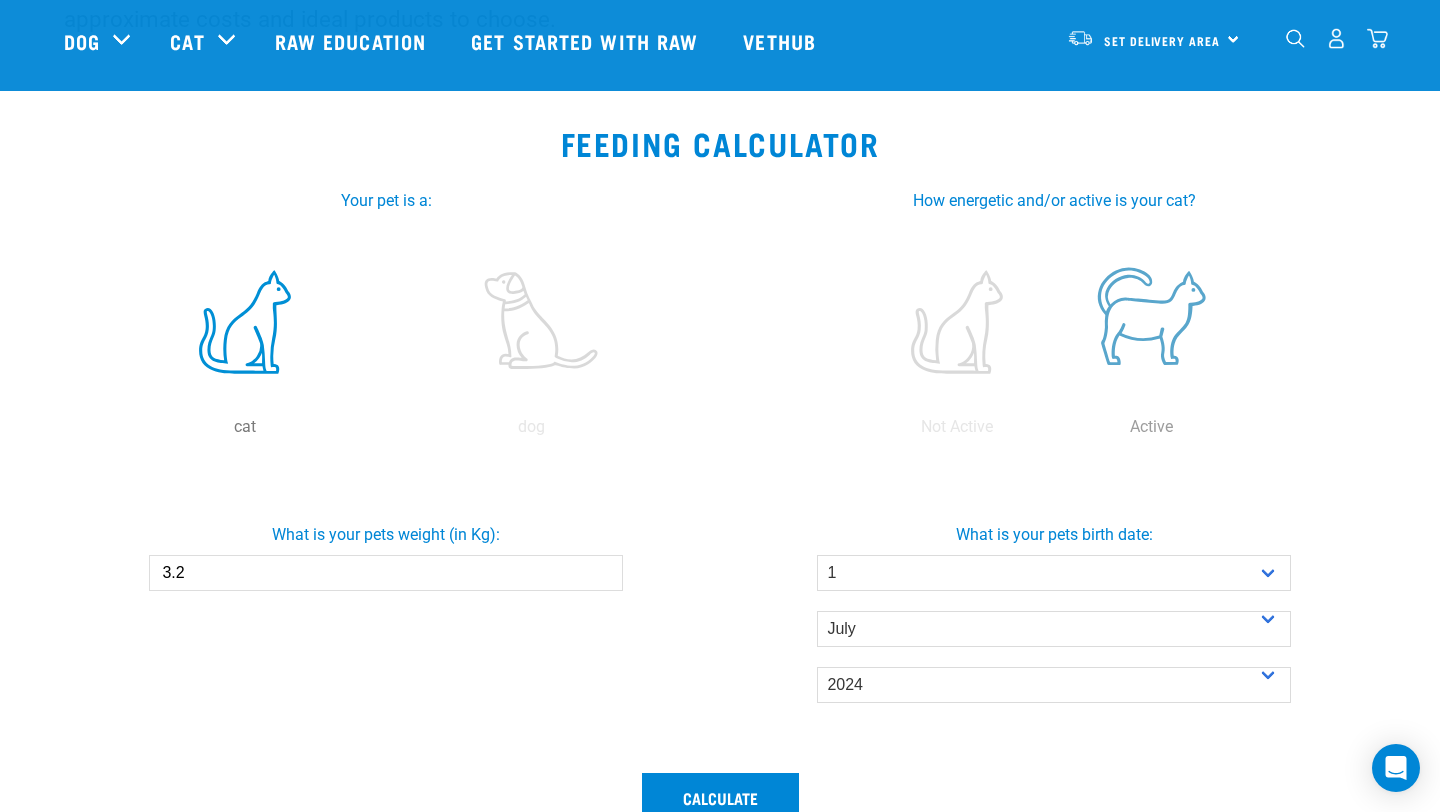 click at bounding box center (1151, 322) 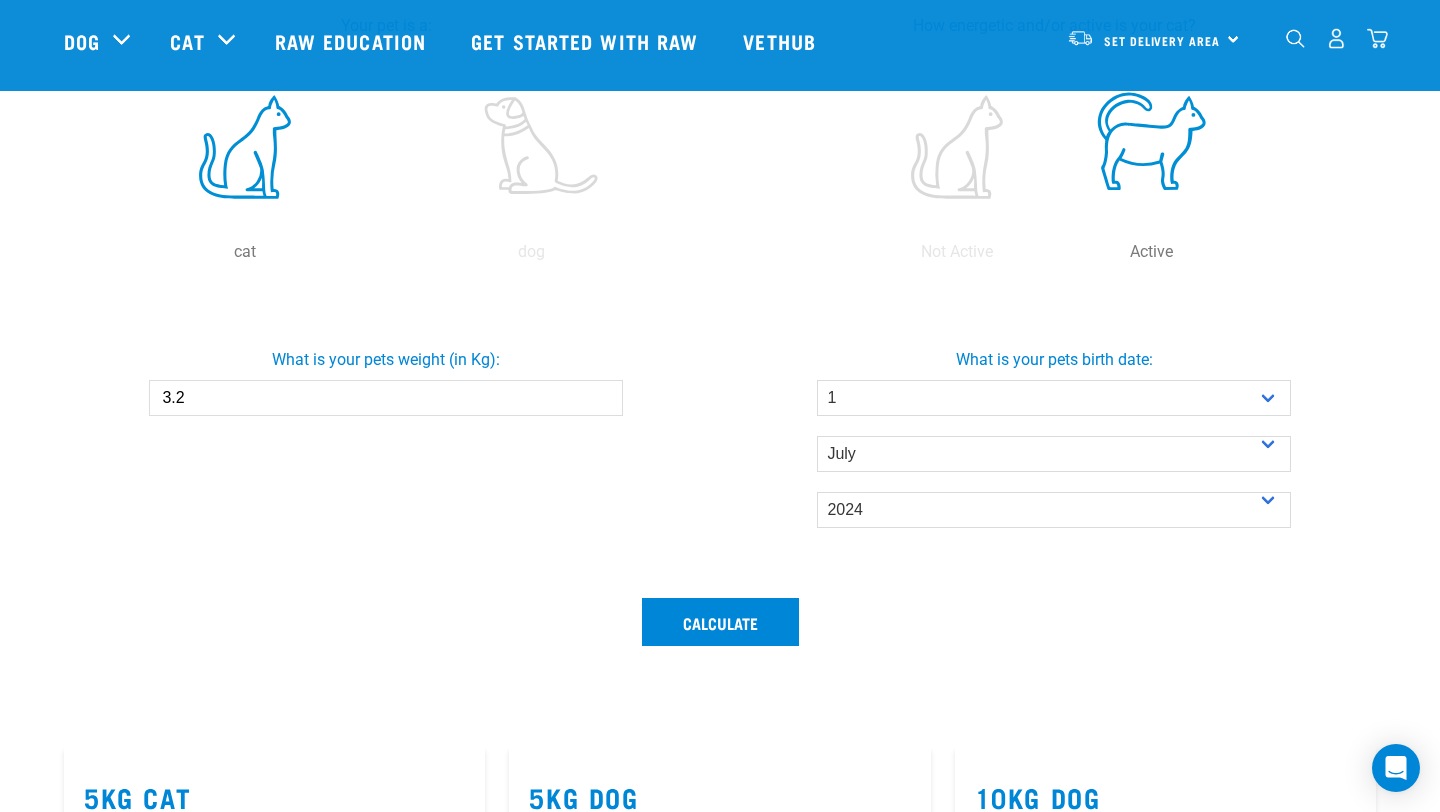 scroll, scrollTop: 476, scrollLeft: 0, axis: vertical 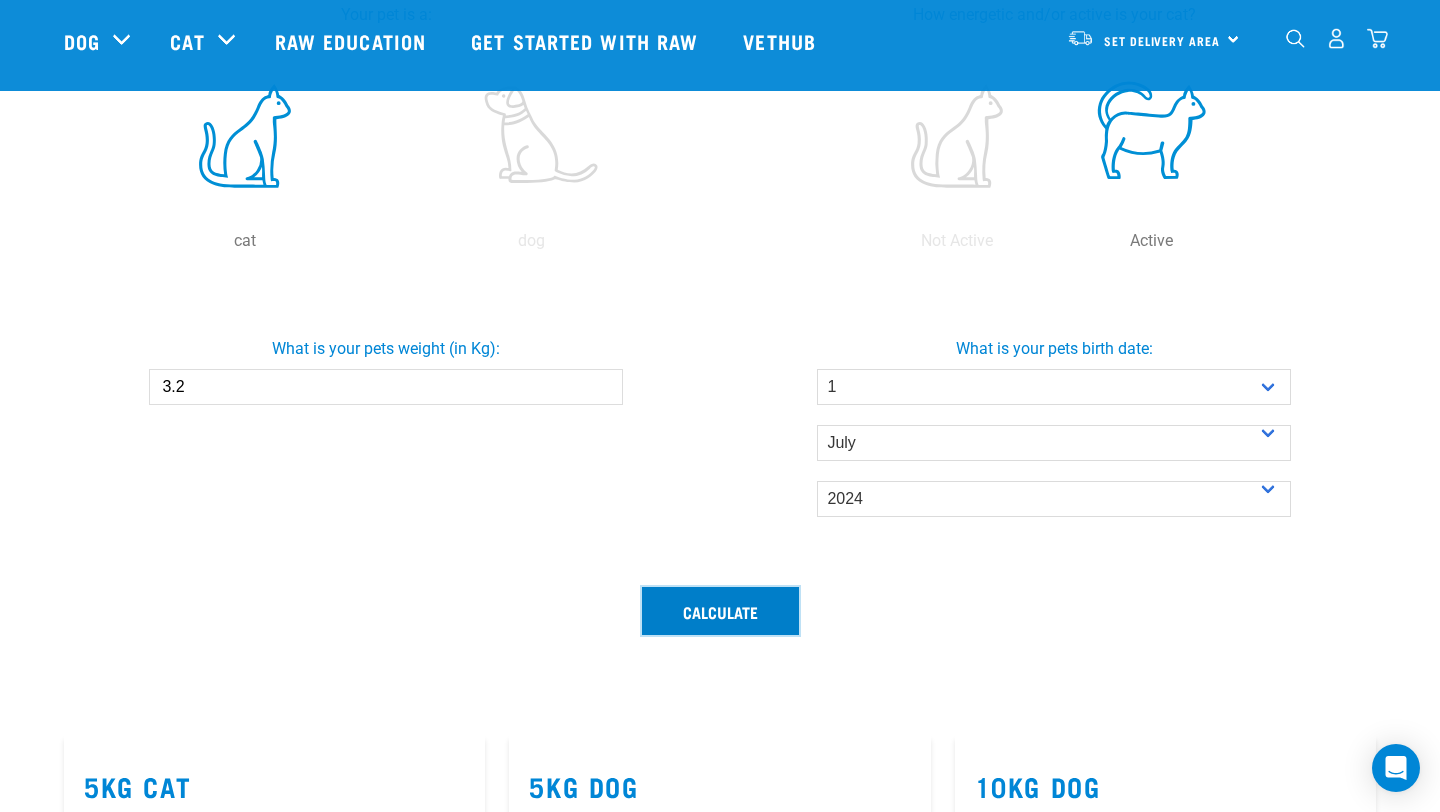 click on "Calculate" at bounding box center [720, 611] 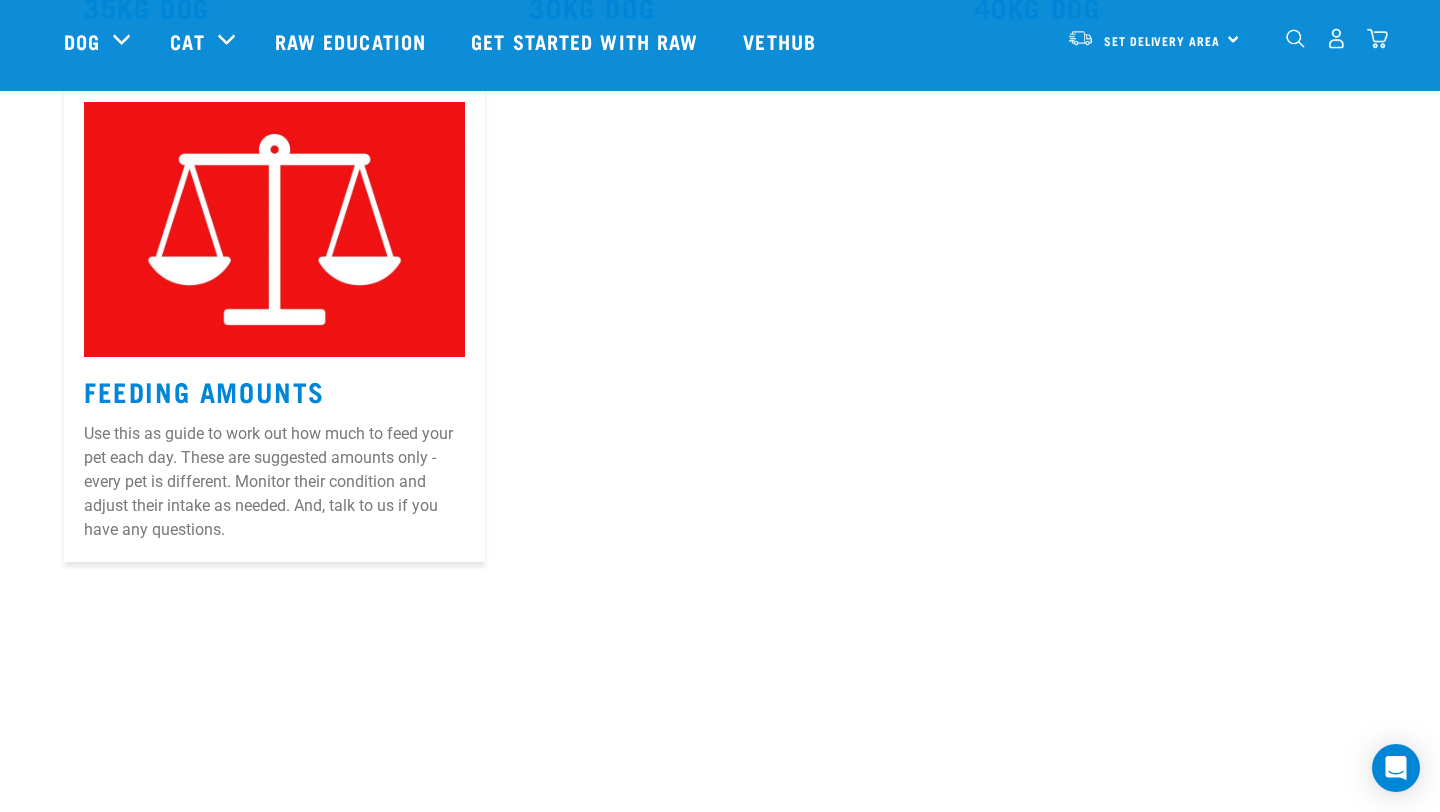 scroll, scrollTop: 1701, scrollLeft: 0, axis: vertical 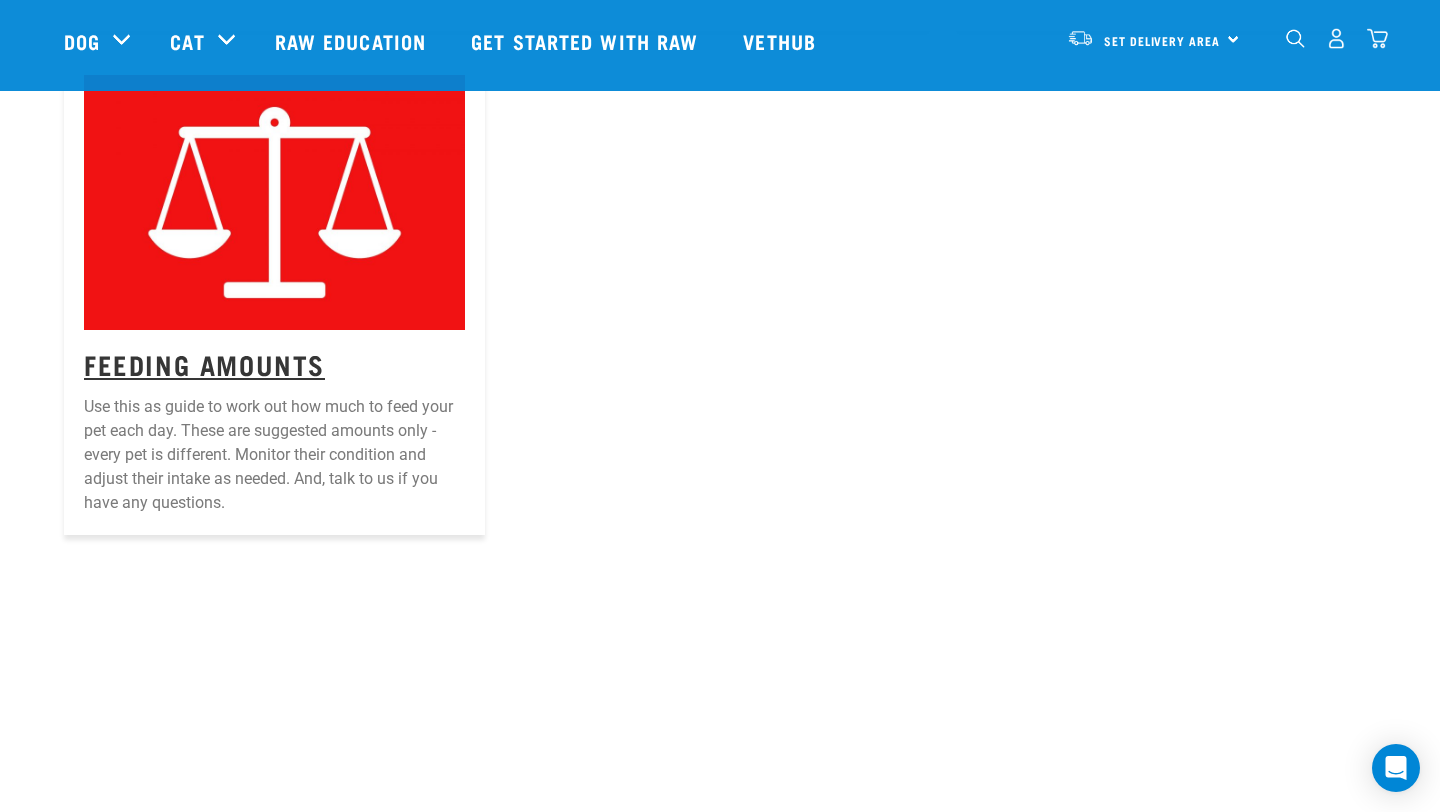 click on "Feeding Amounts" at bounding box center (204, 363) 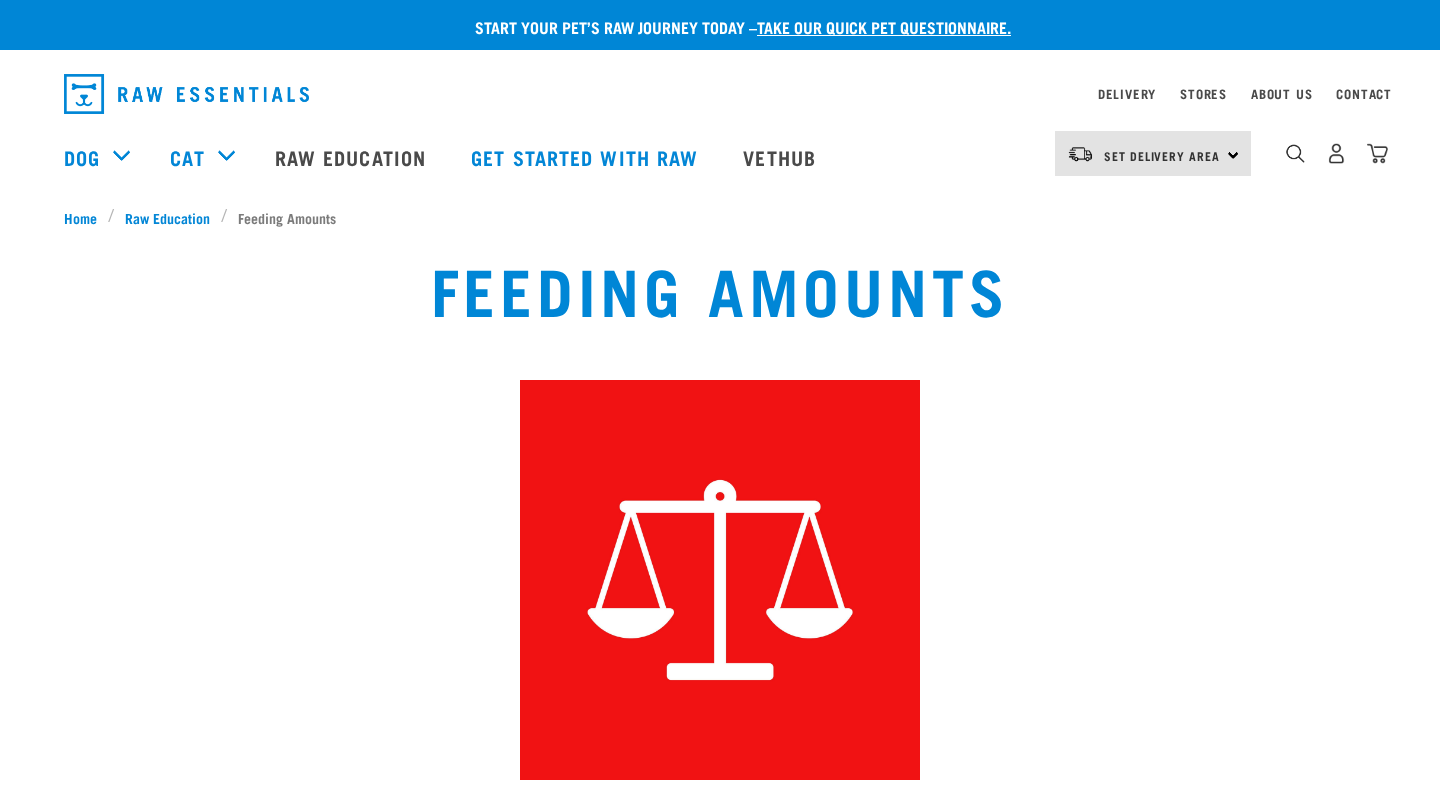 scroll, scrollTop: 0, scrollLeft: 0, axis: both 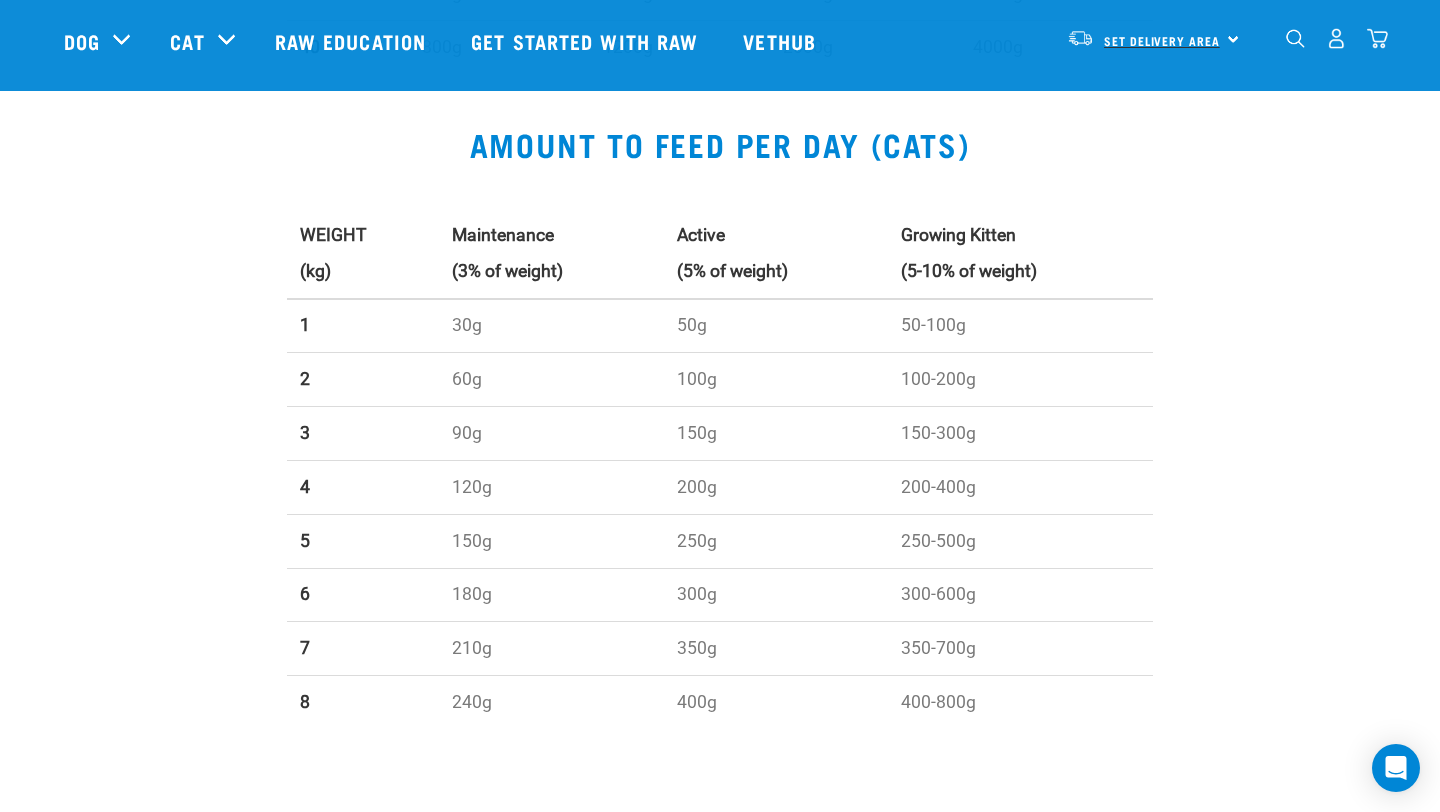 click on "Set Delivery Area" at bounding box center [1162, 40] 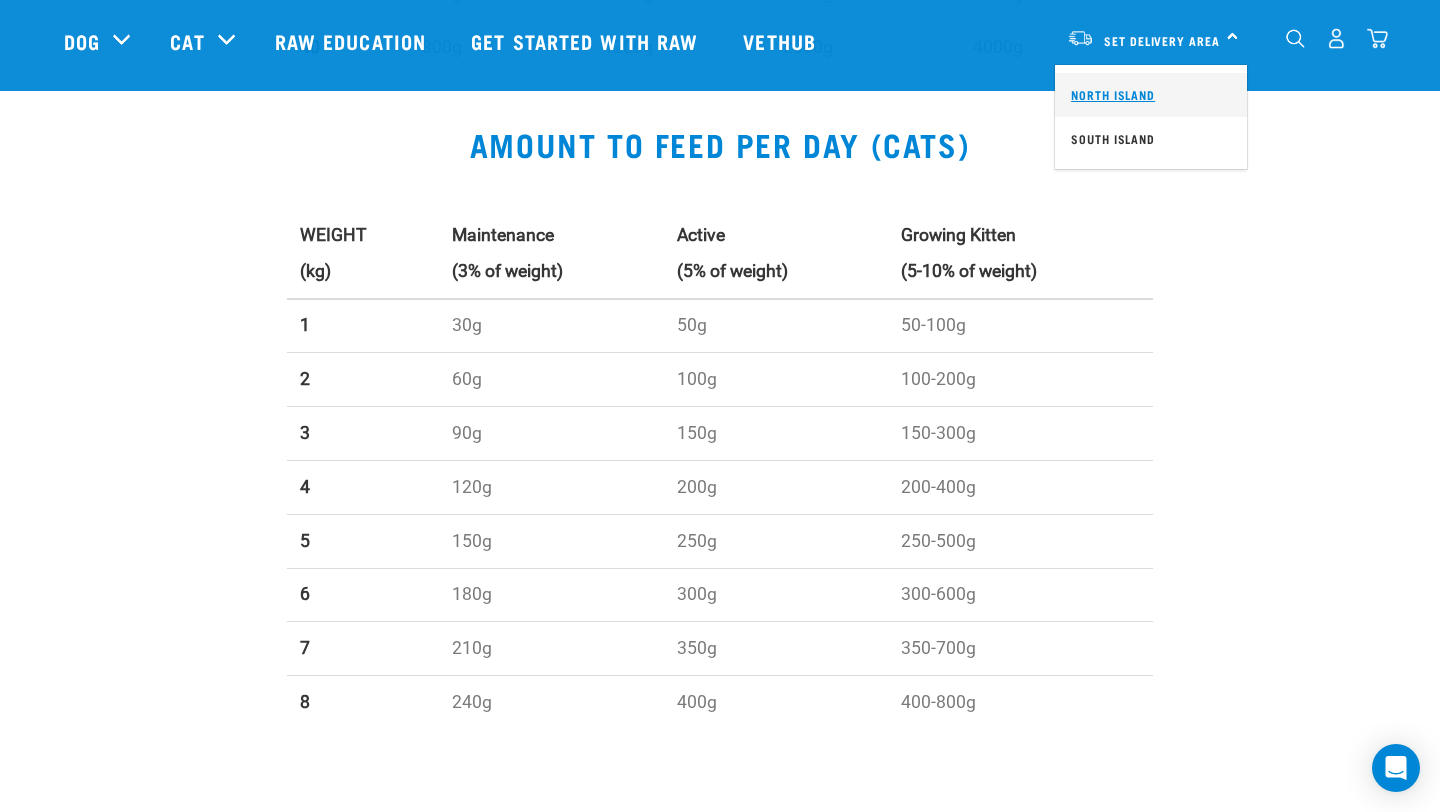 click on "North Island" at bounding box center [1151, 95] 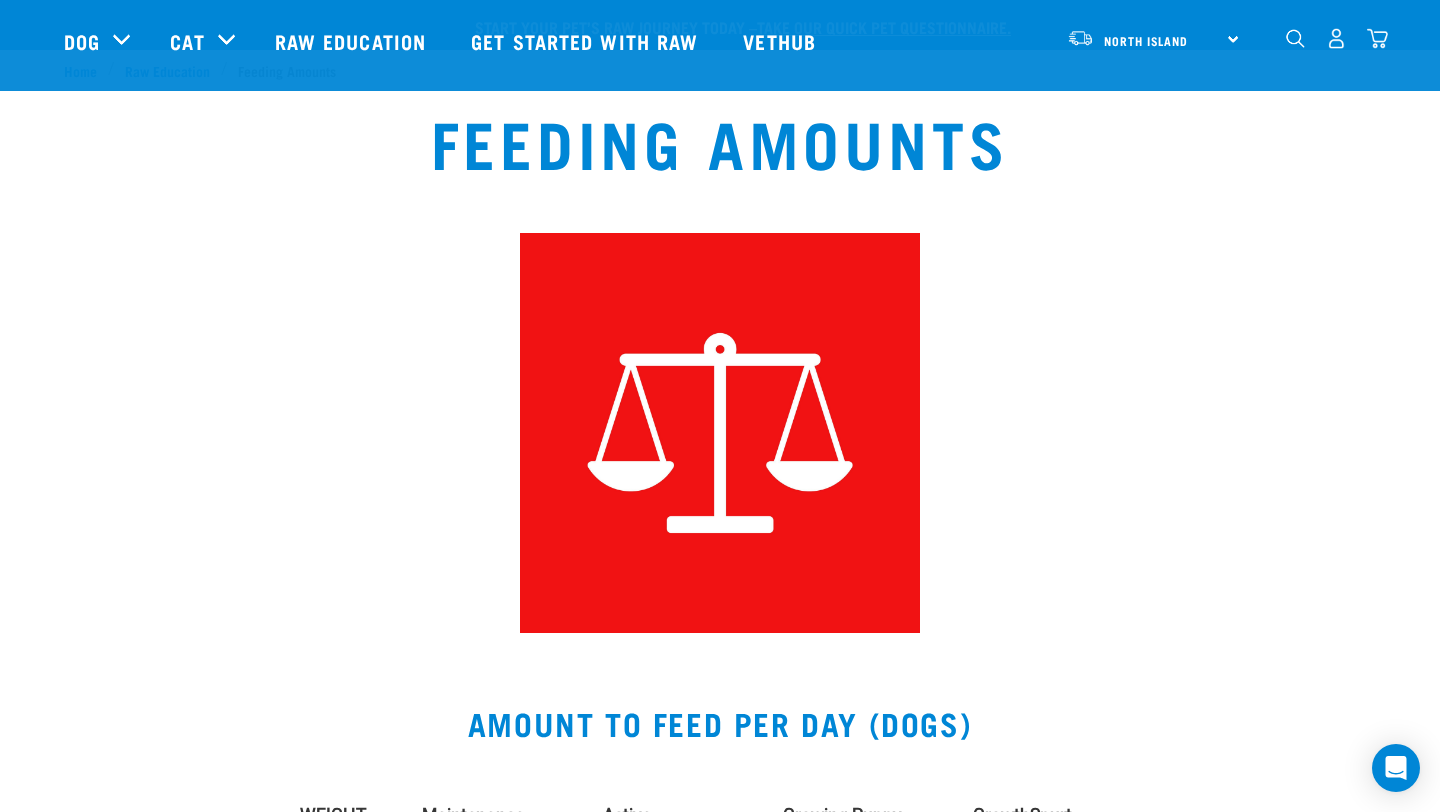 scroll, scrollTop: 0, scrollLeft: 0, axis: both 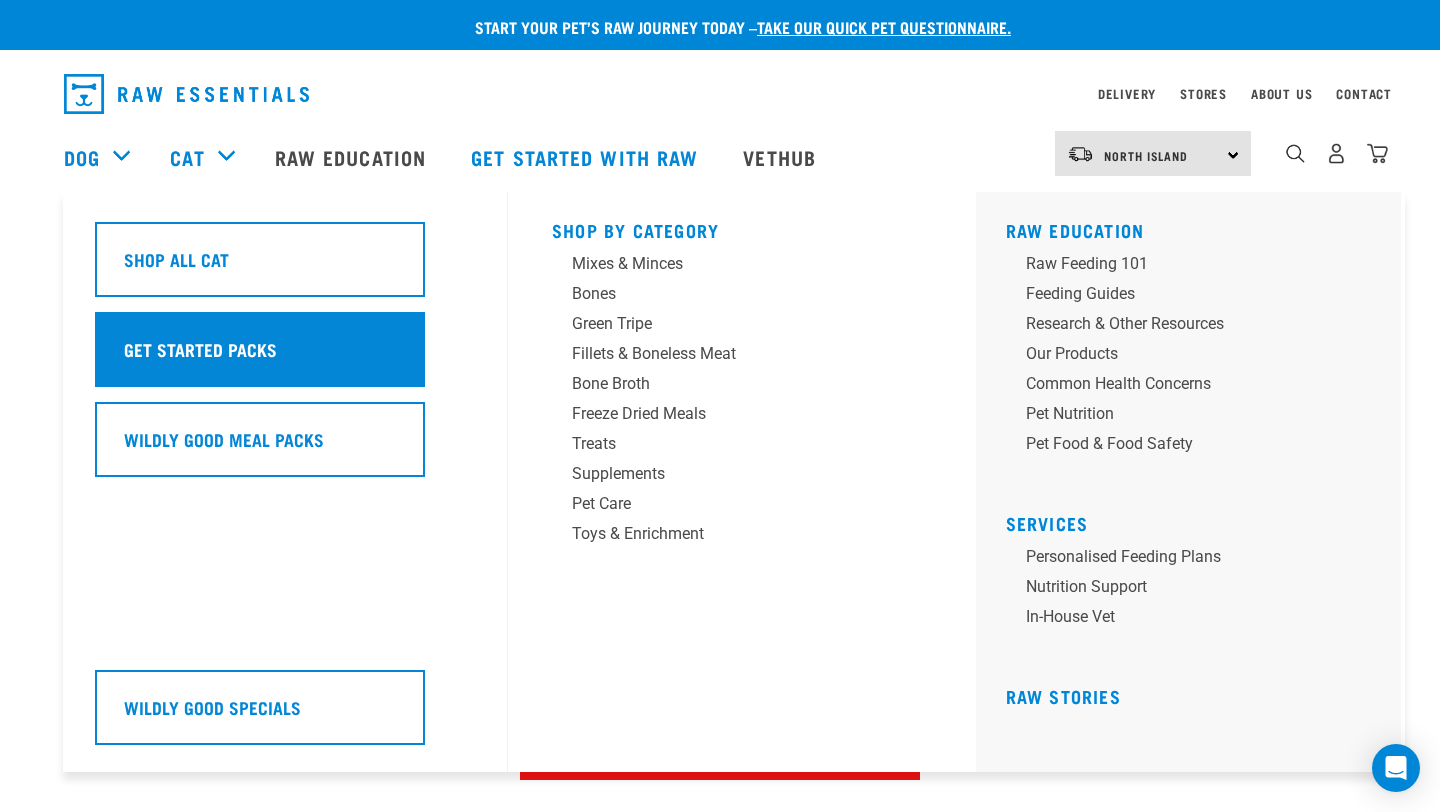 click on "Get Started Packs" at bounding box center [200, 349] 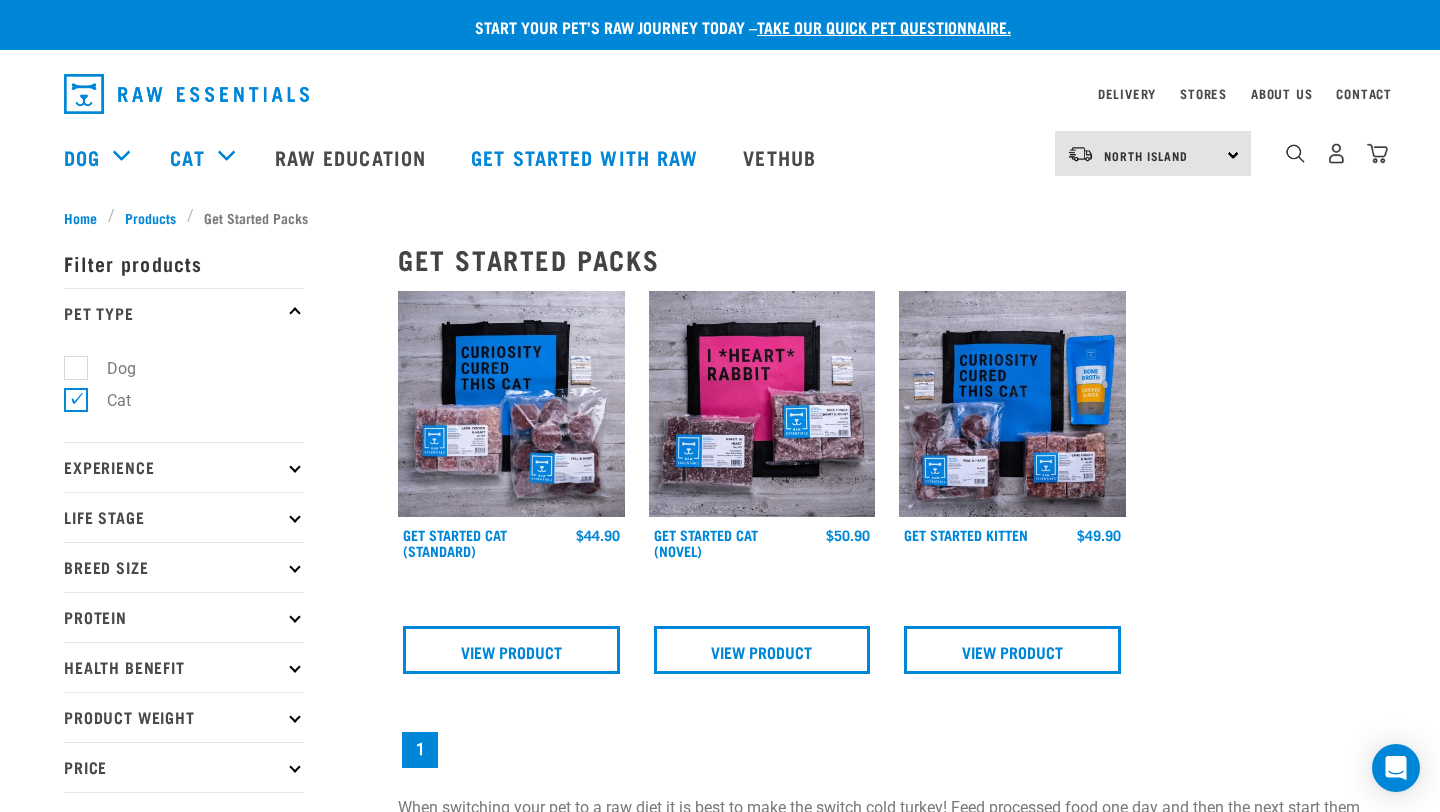 scroll, scrollTop: 0, scrollLeft: 0, axis: both 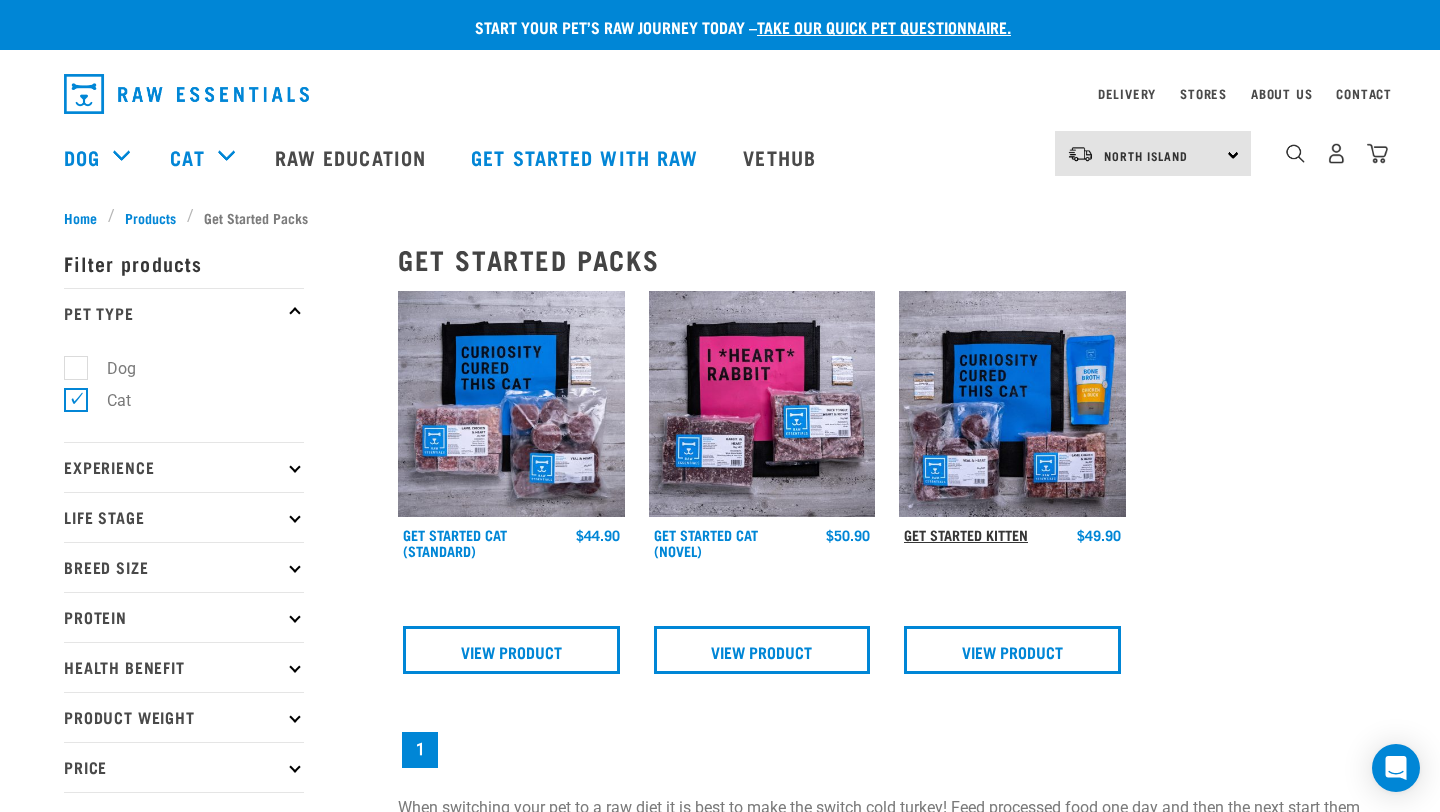 click on "Get Started Kitten" at bounding box center (966, 534) 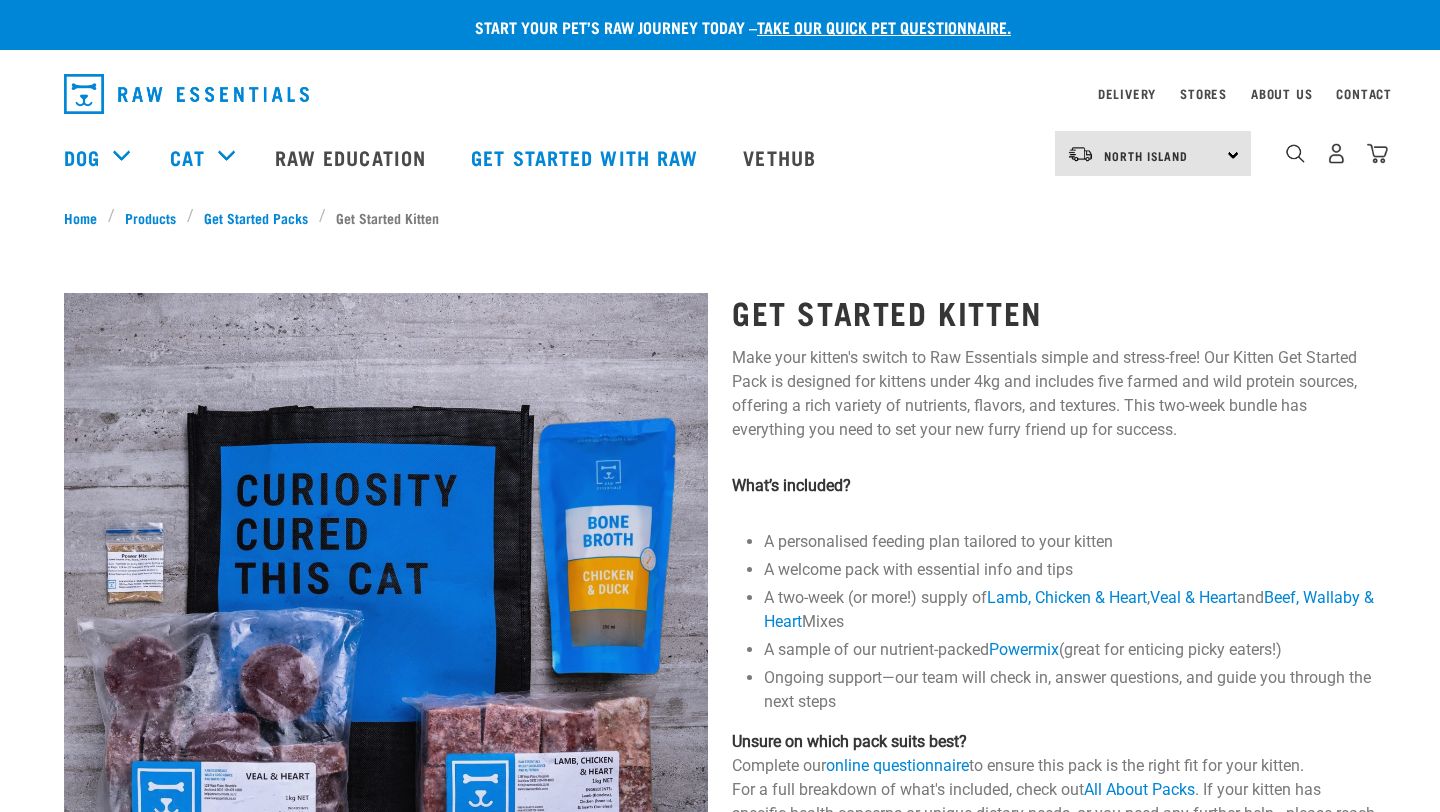 scroll, scrollTop: 0, scrollLeft: 0, axis: both 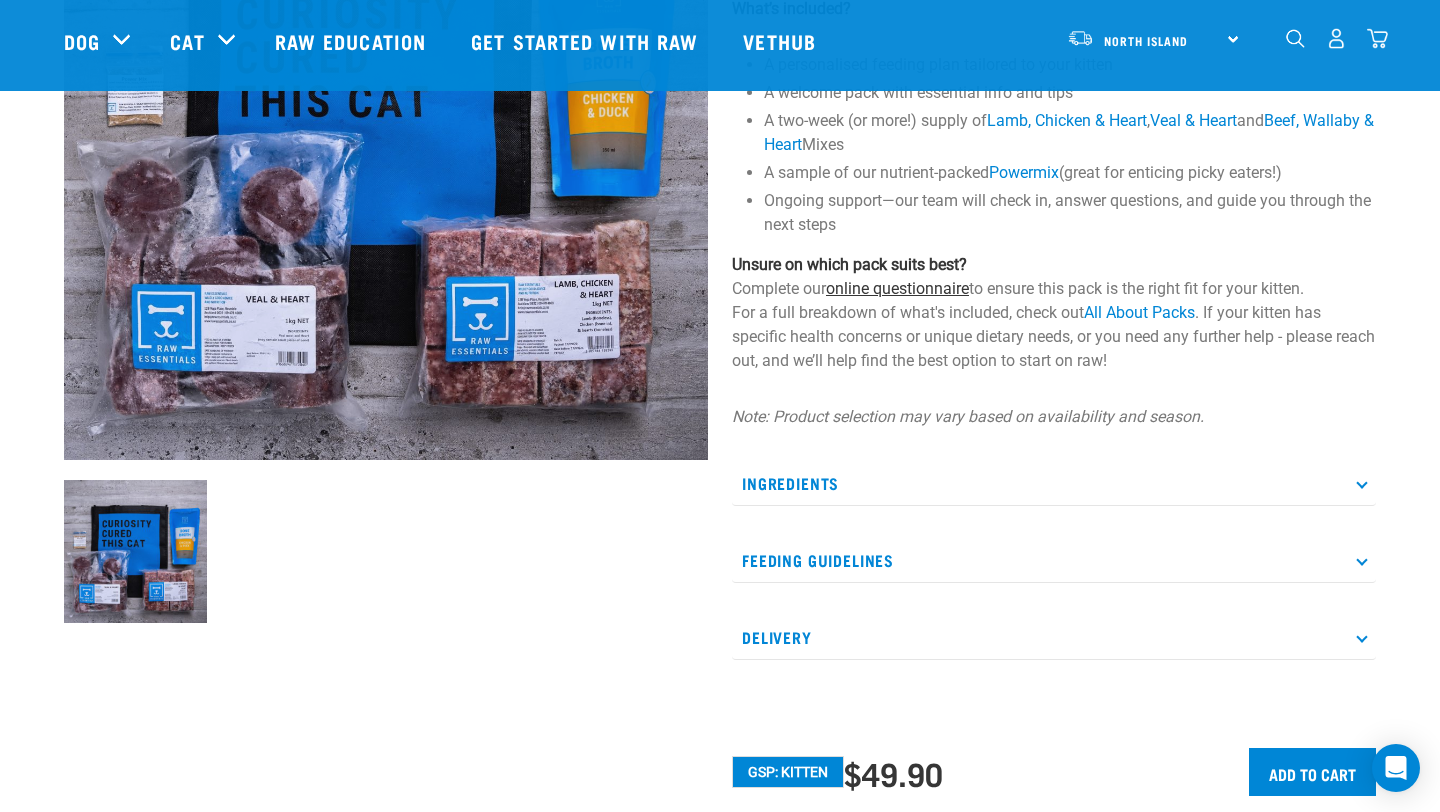 click on "online questionnaire" at bounding box center [897, 288] 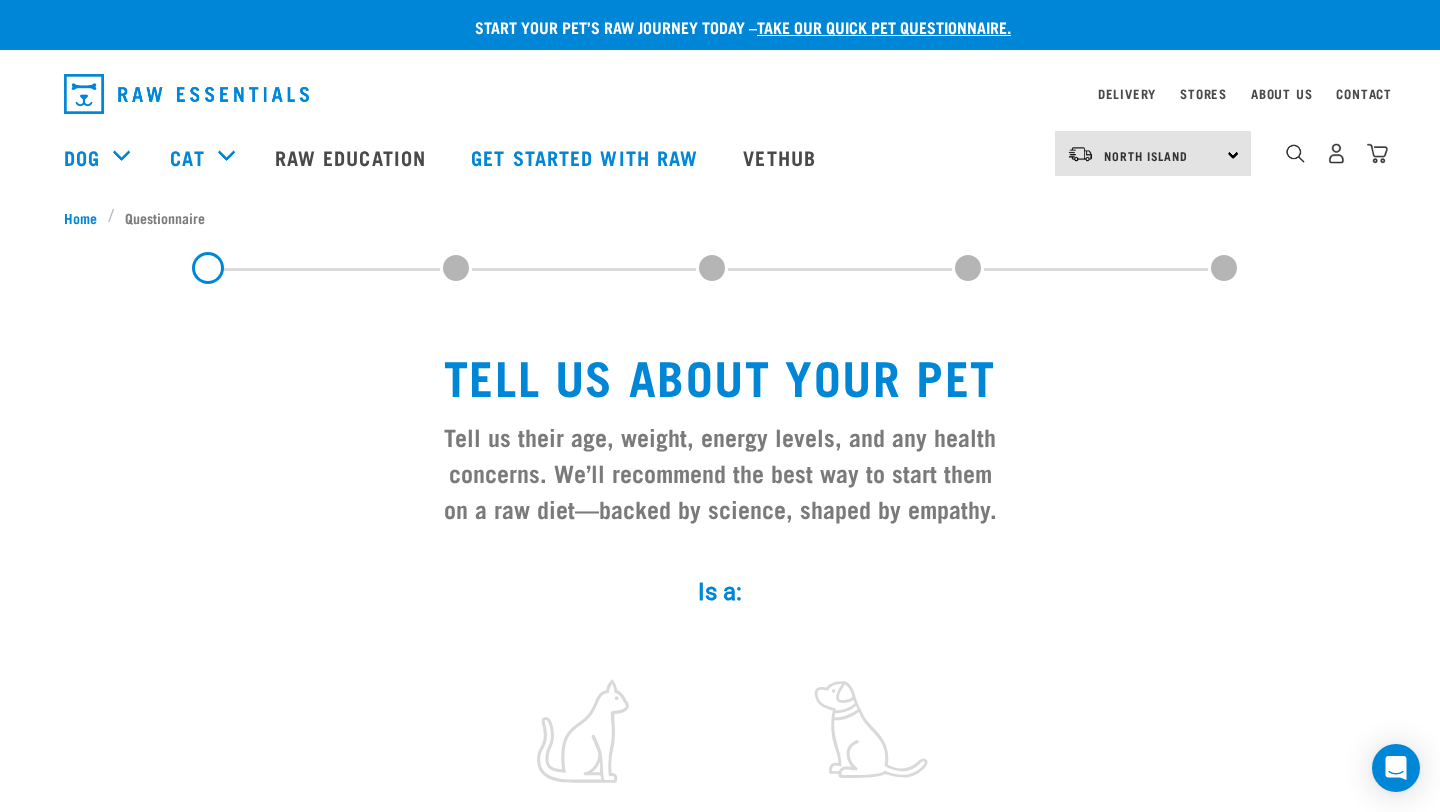scroll, scrollTop: 0, scrollLeft: 0, axis: both 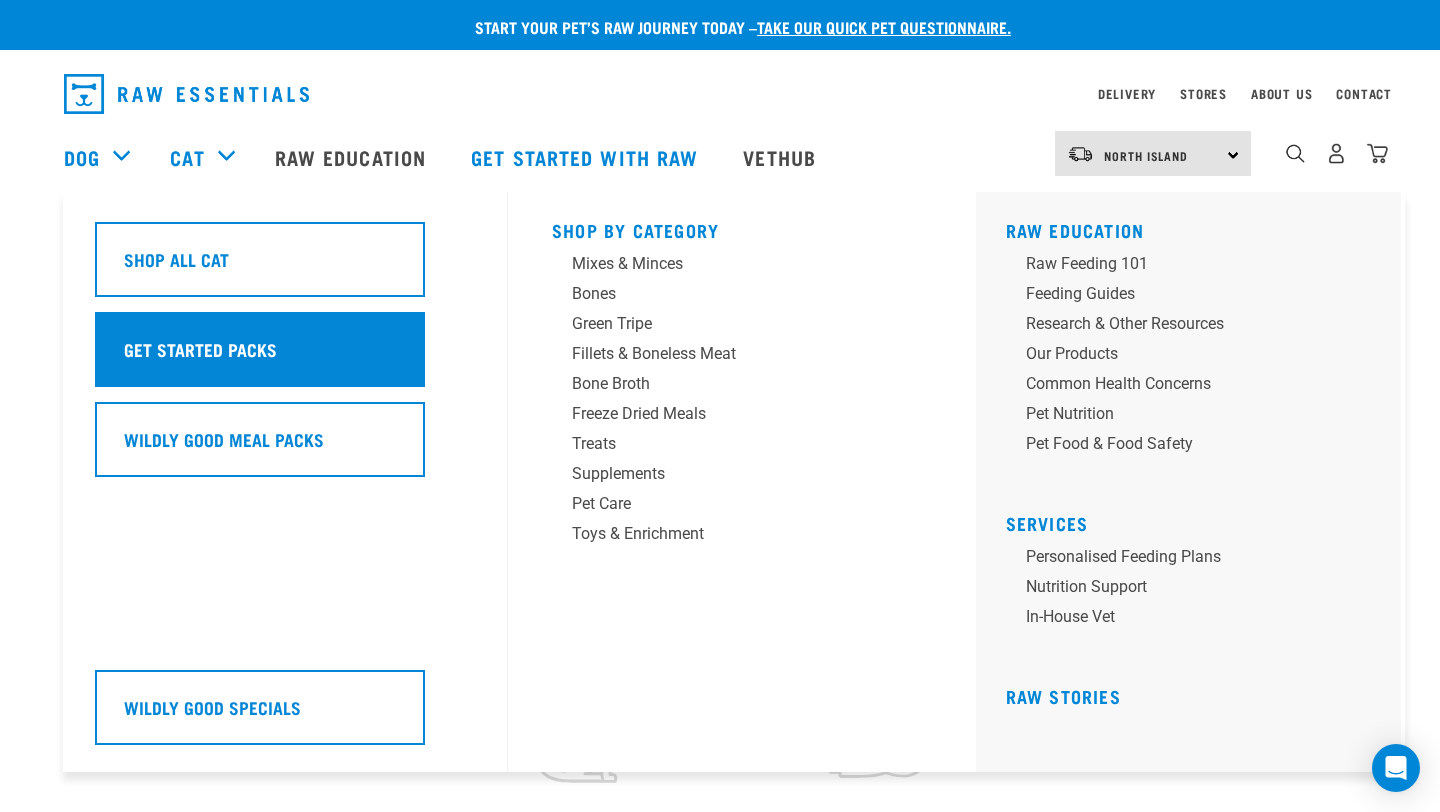 click on "Get Started Packs" at bounding box center [260, 349] 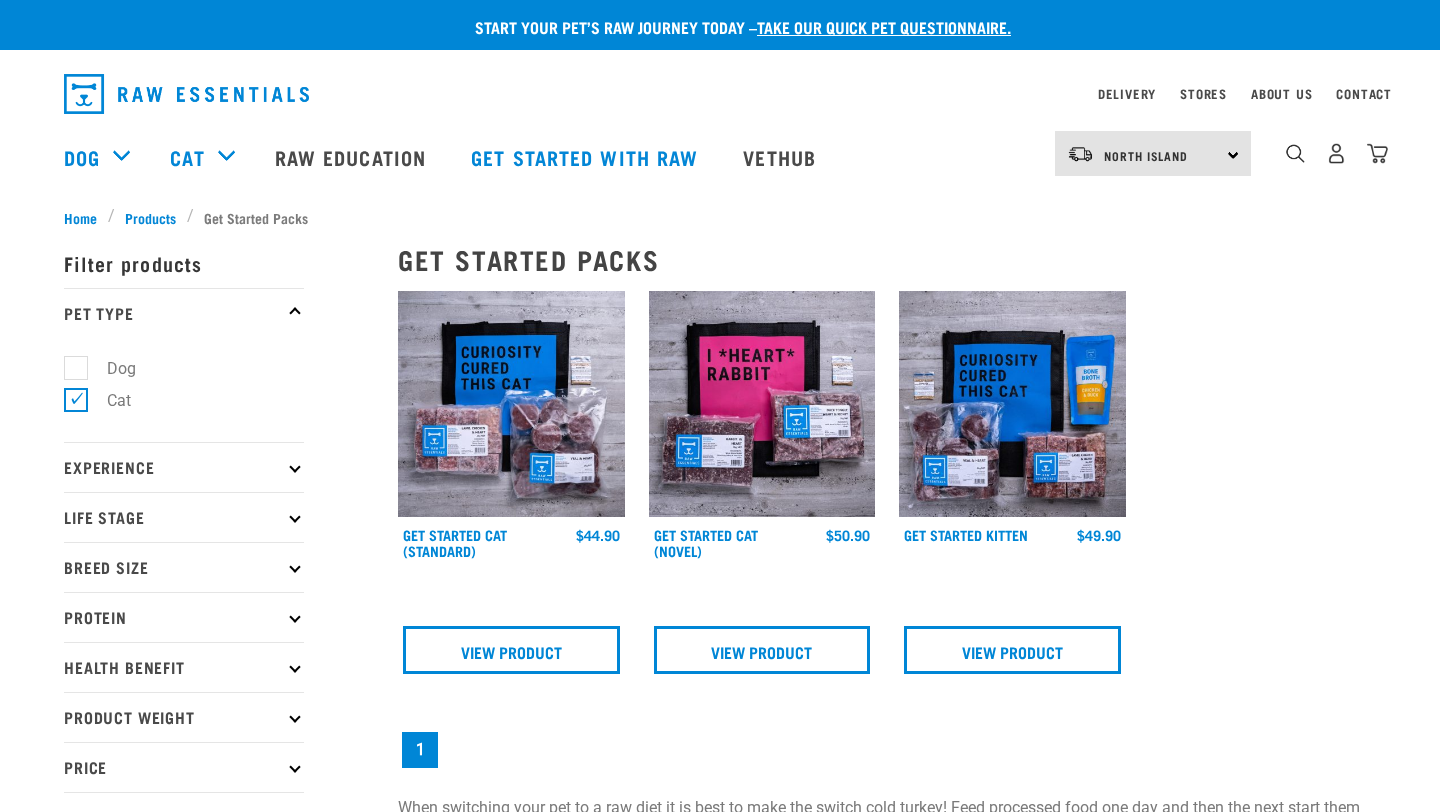 scroll, scrollTop: 0, scrollLeft: 0, axis: both 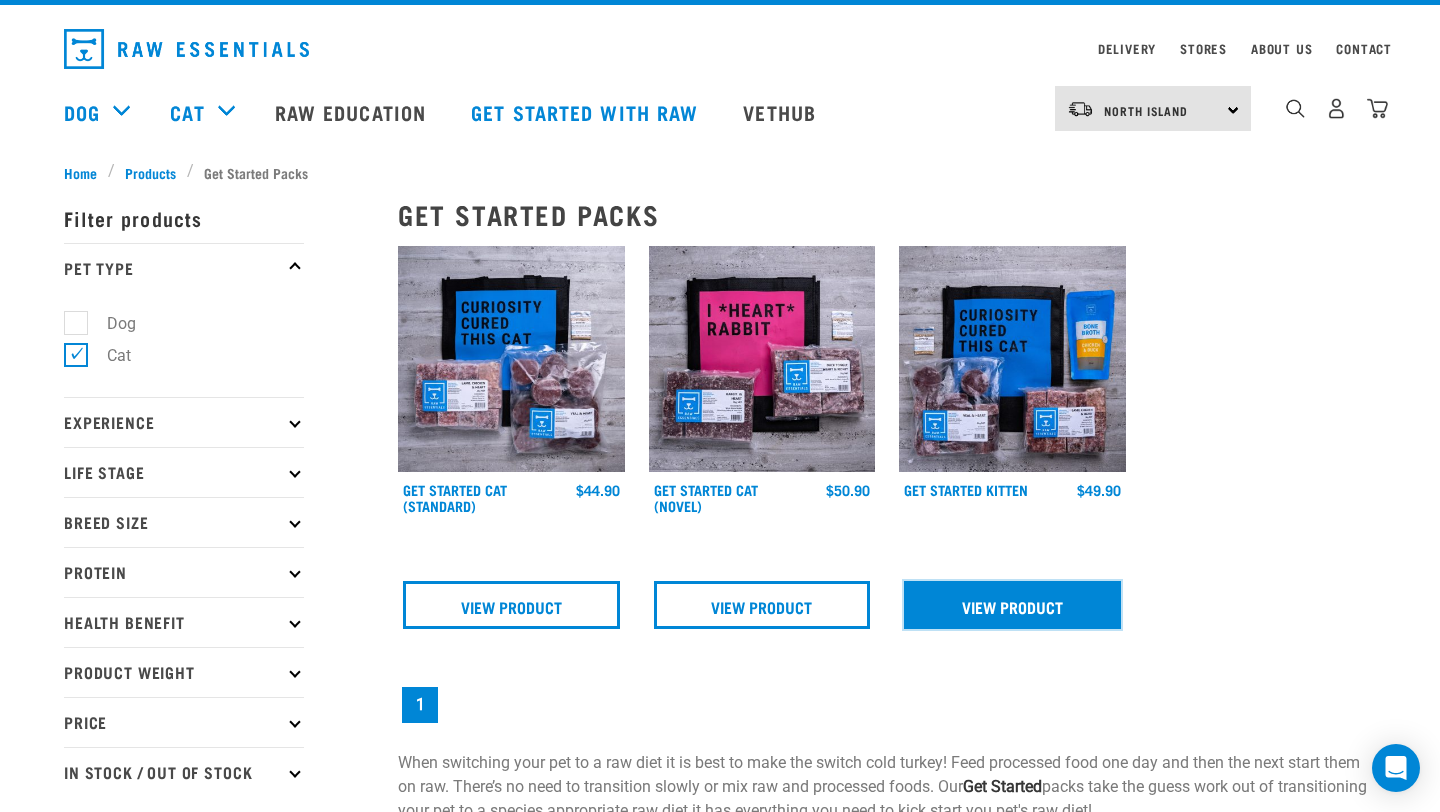click on "View Product" at bounding box center (1012, 605) 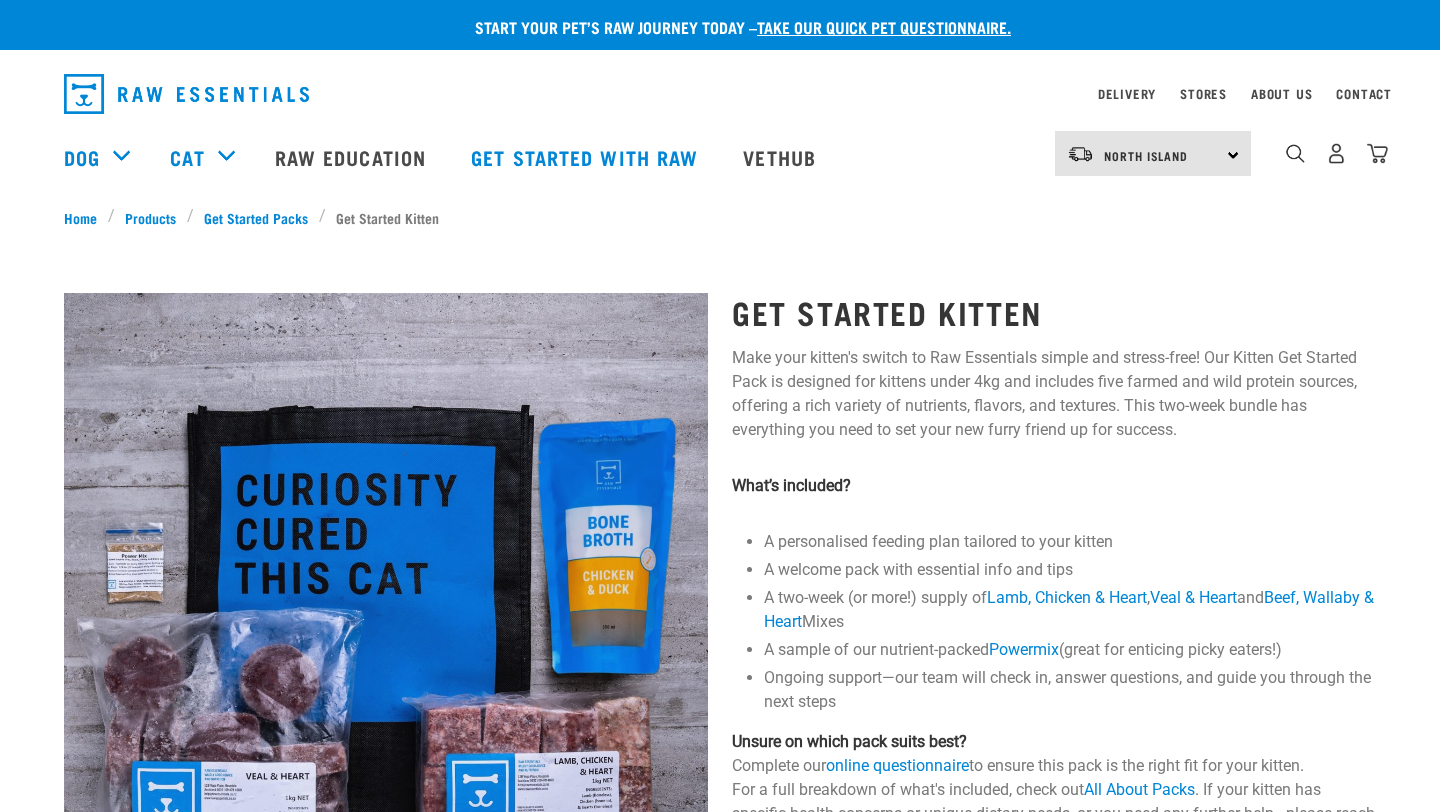 scroll, scrollTop: 0, scrollLeft: 0, axis: both 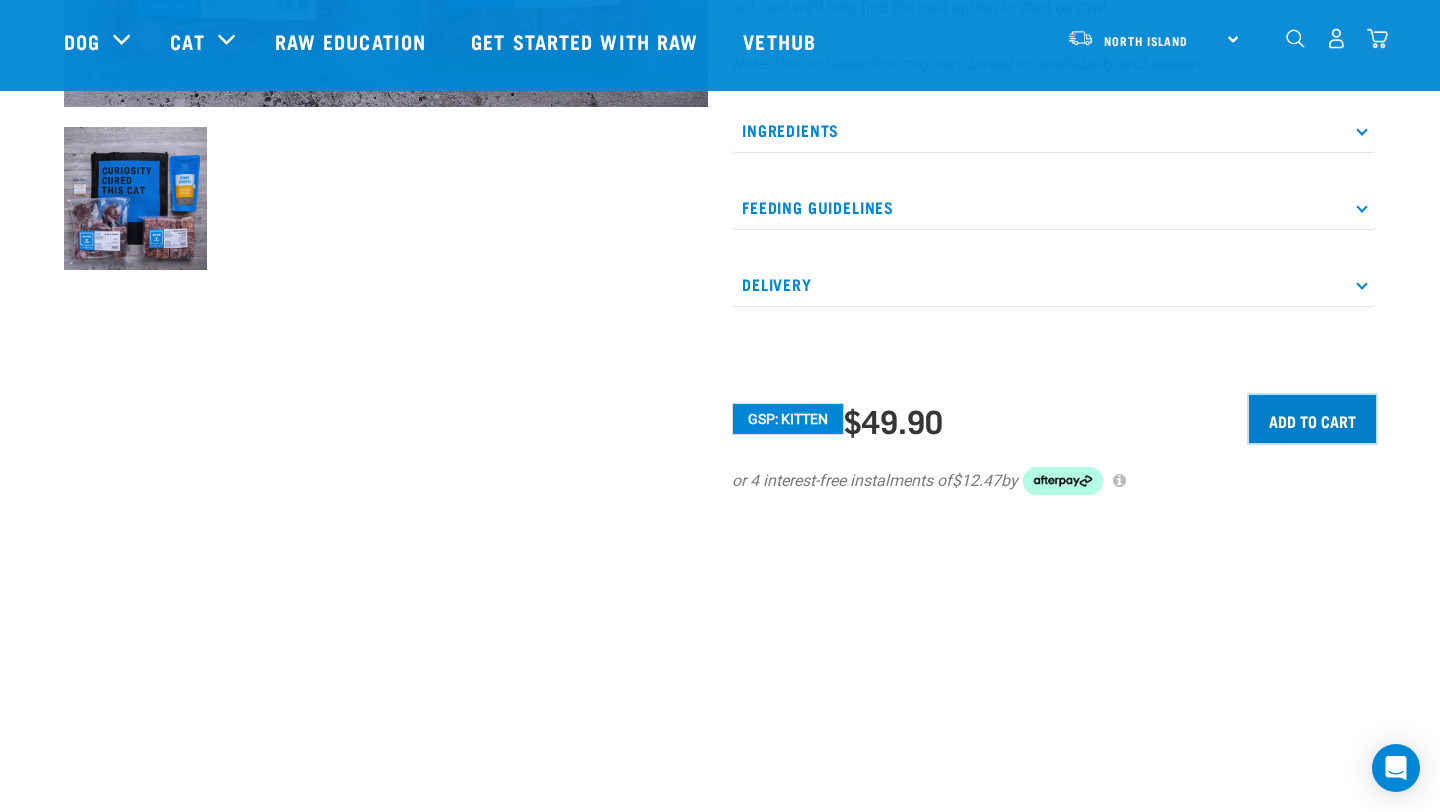 click on "Add to cart" at bounding box center [1312, 419] 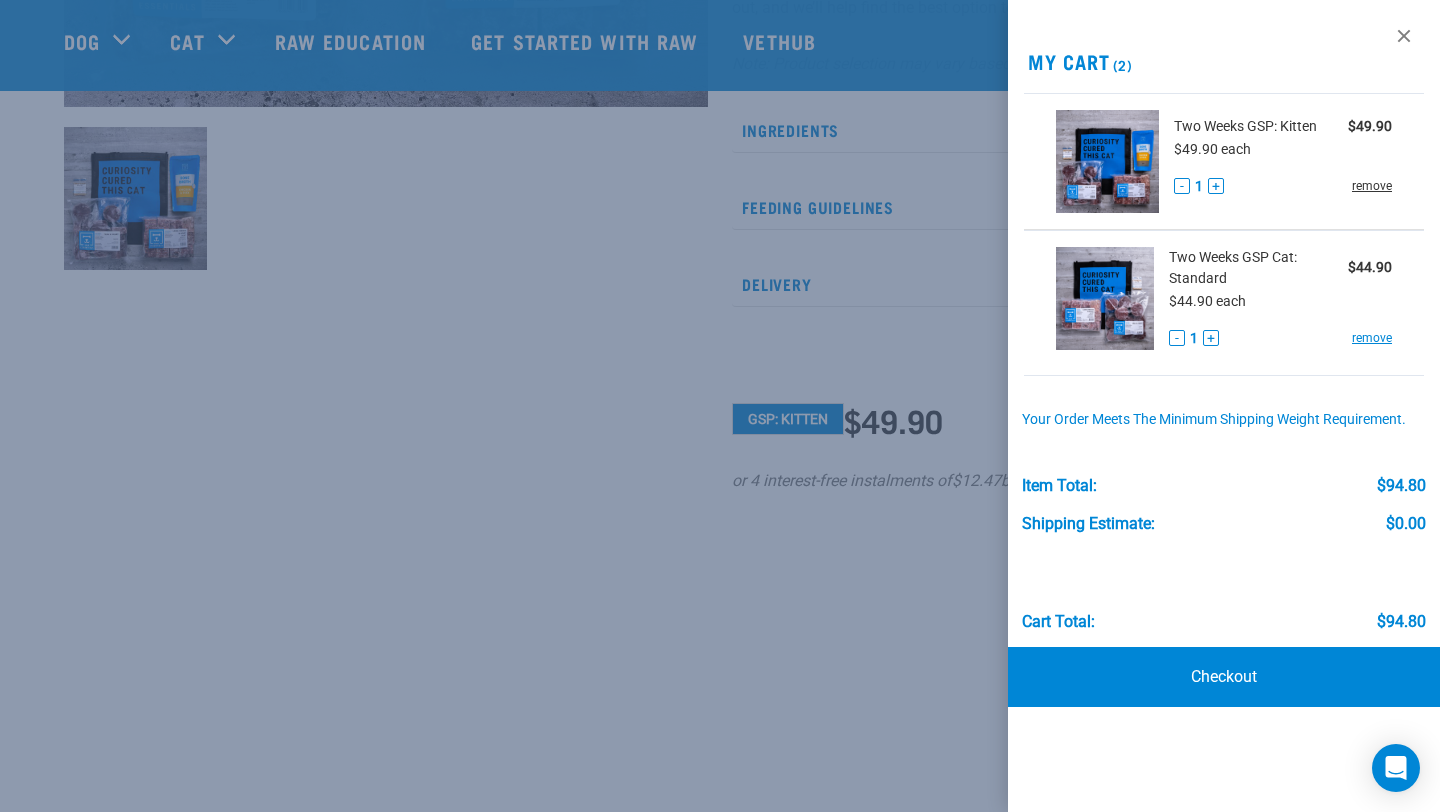 click on "remove" at bounding box center [1372, 186] 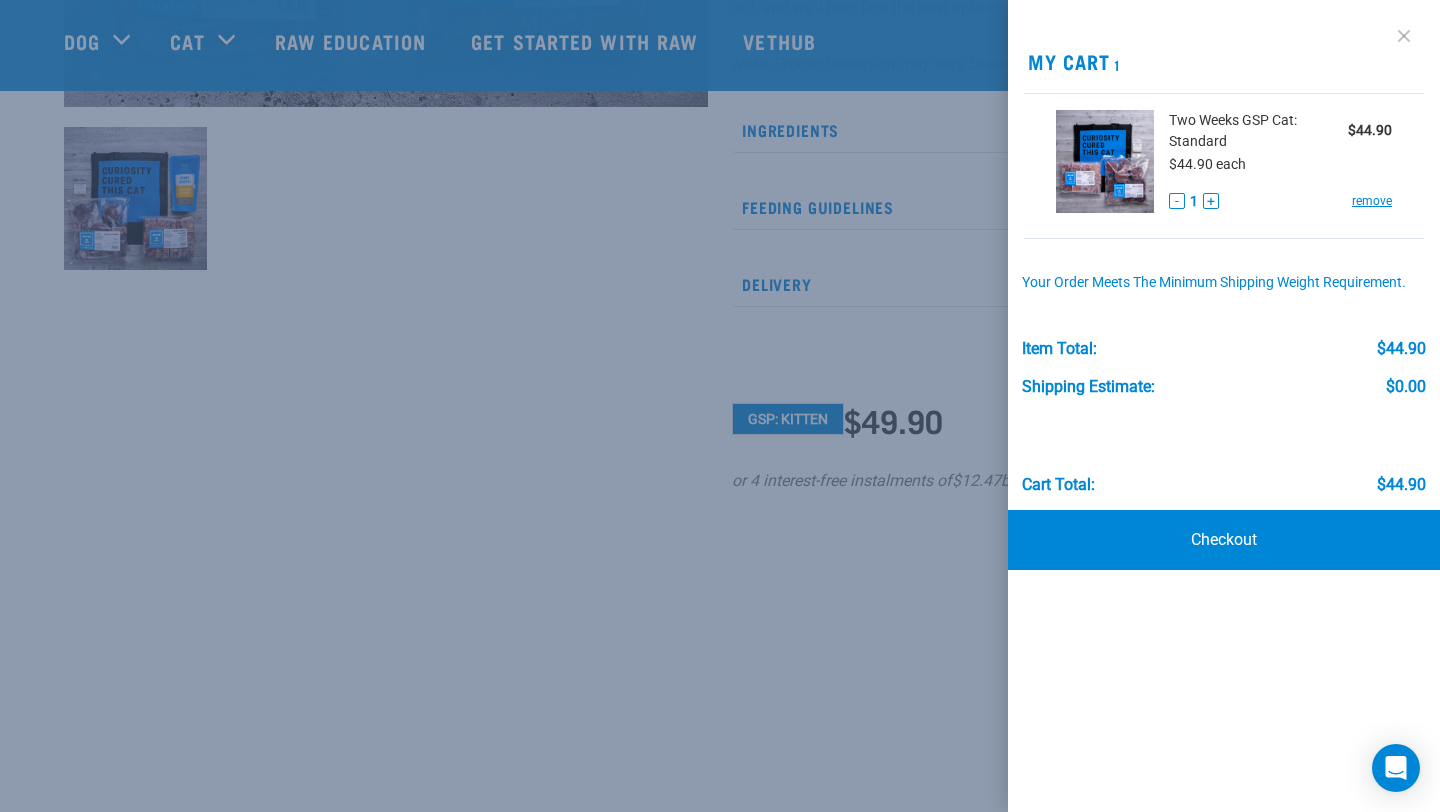 click at bounding box center (1404, 36) 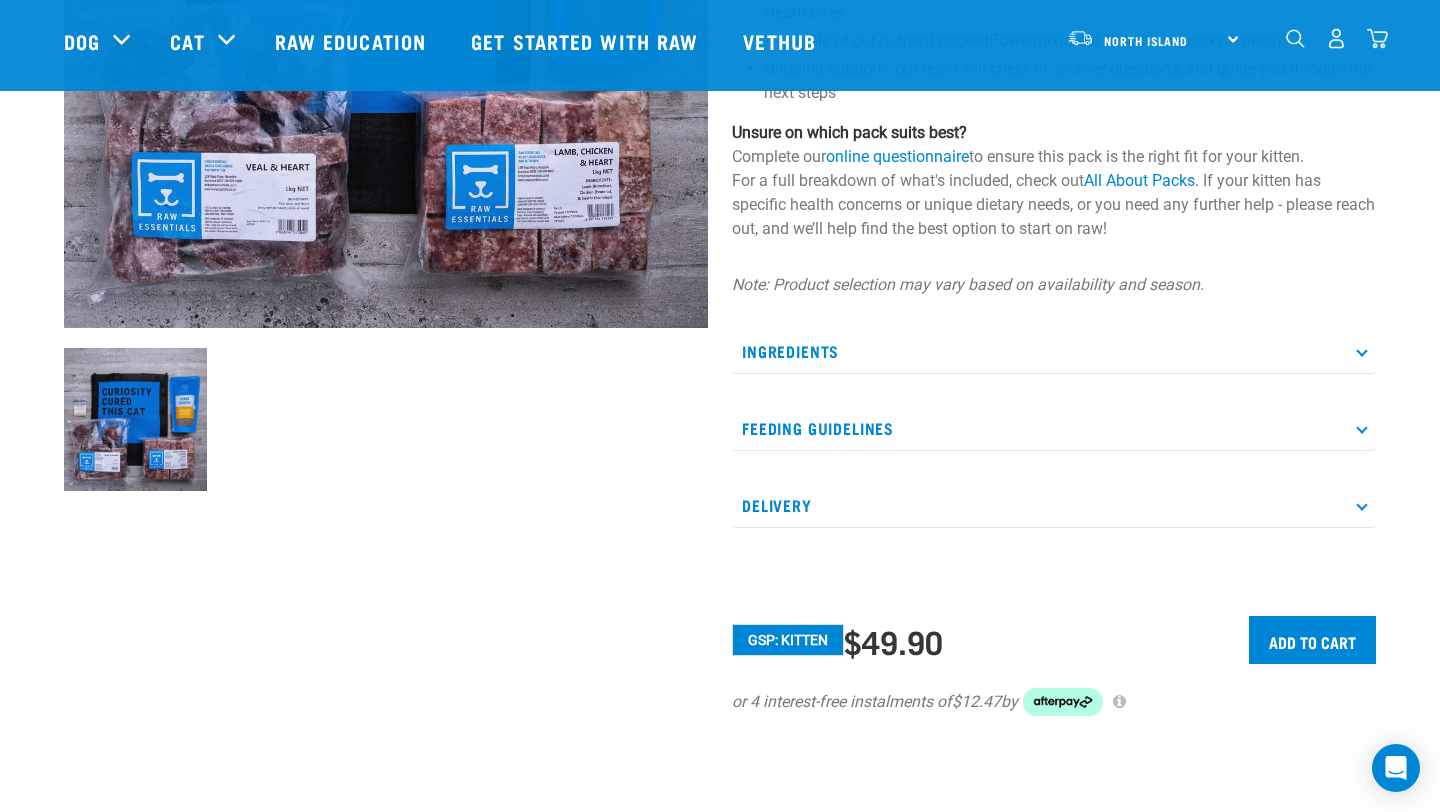 scroll, scrollTop: 0, scrollLeft: 0, axis: both 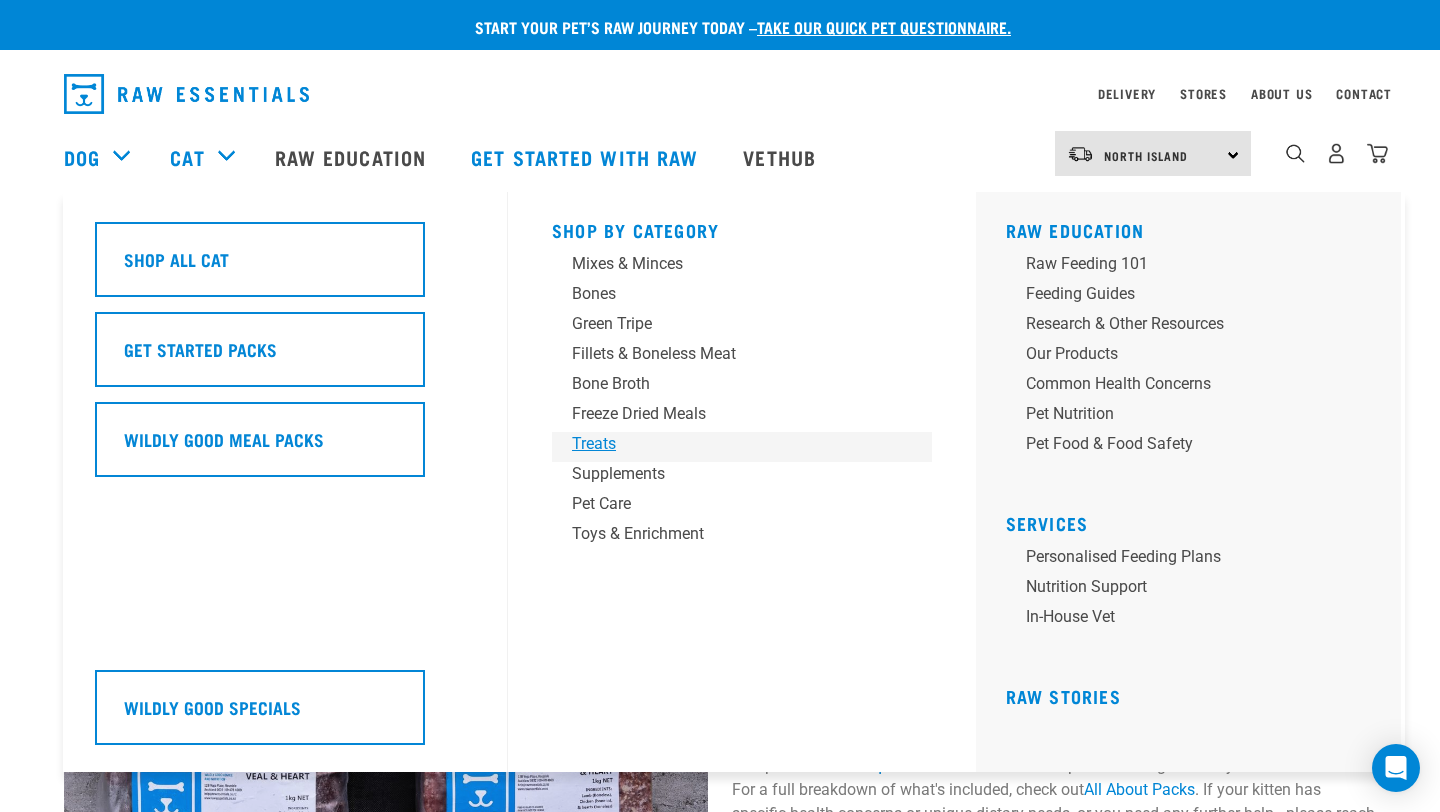 click on "Treats" at bounding box center [728, 444] 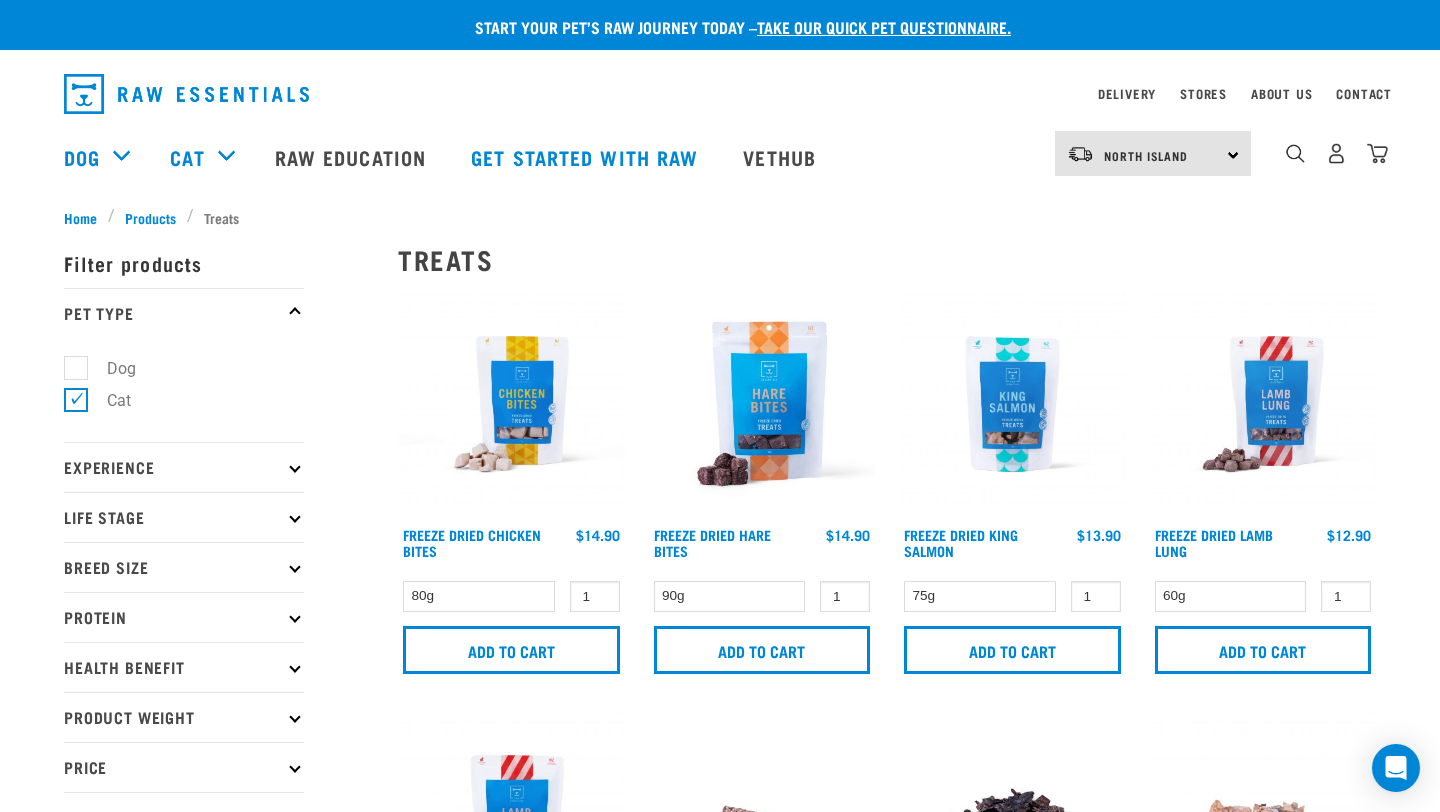scroll, scrollTop: 0, scrollLeft: 0, axis: both 